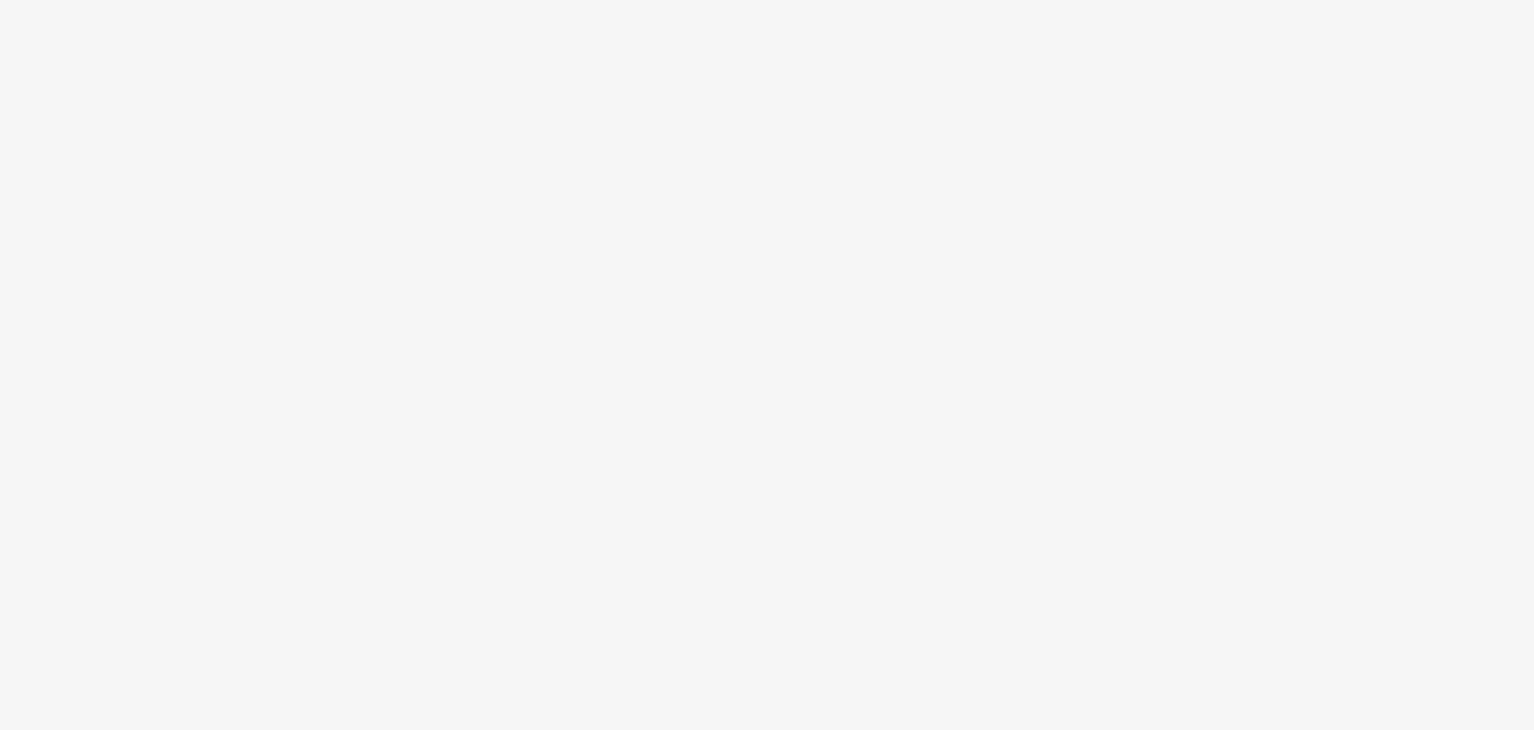 scroll, scrollTop: 0, scrollLeft: 0, axis: both 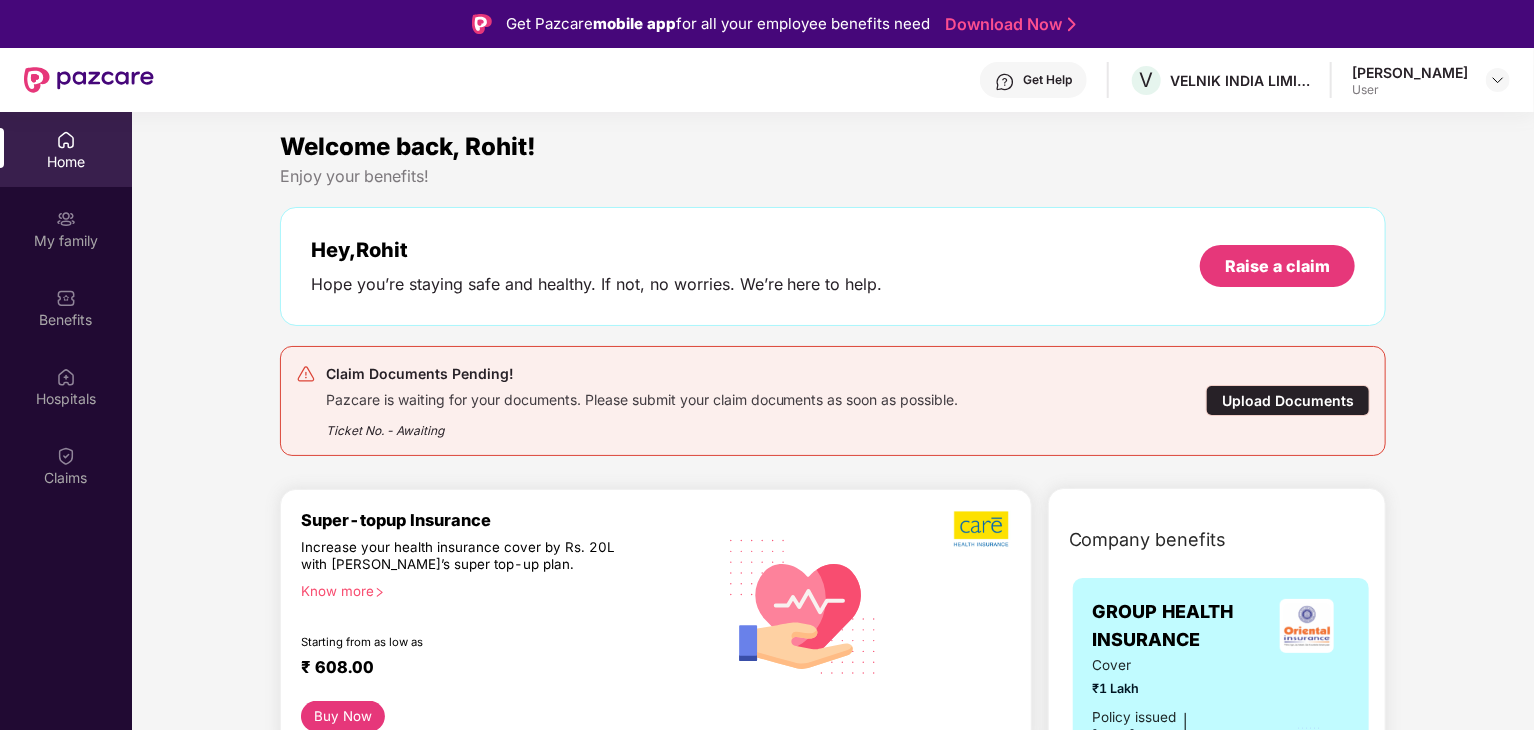 click on "Upload Documents" at bounding box center (1288, 400) 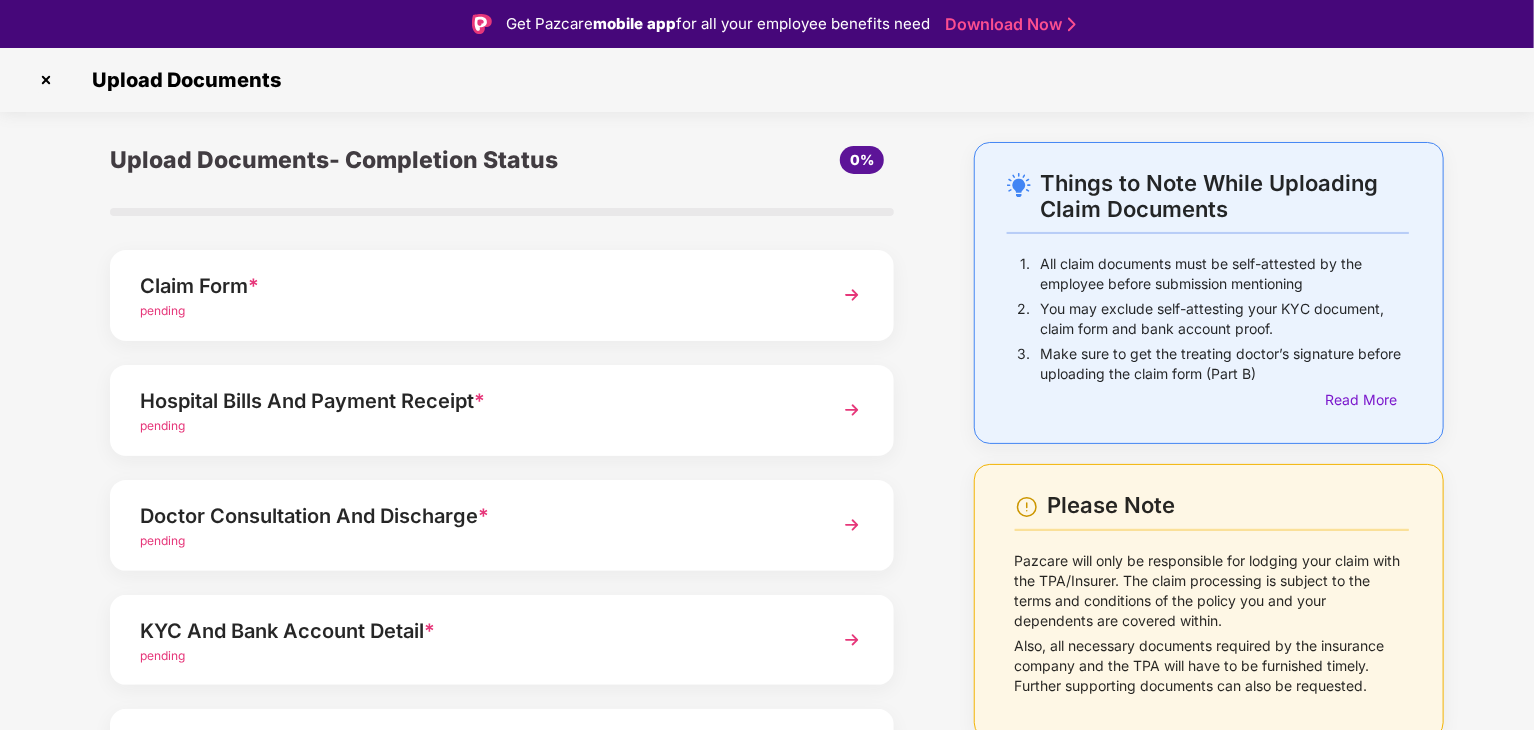 click at bounding box center [852, 410] 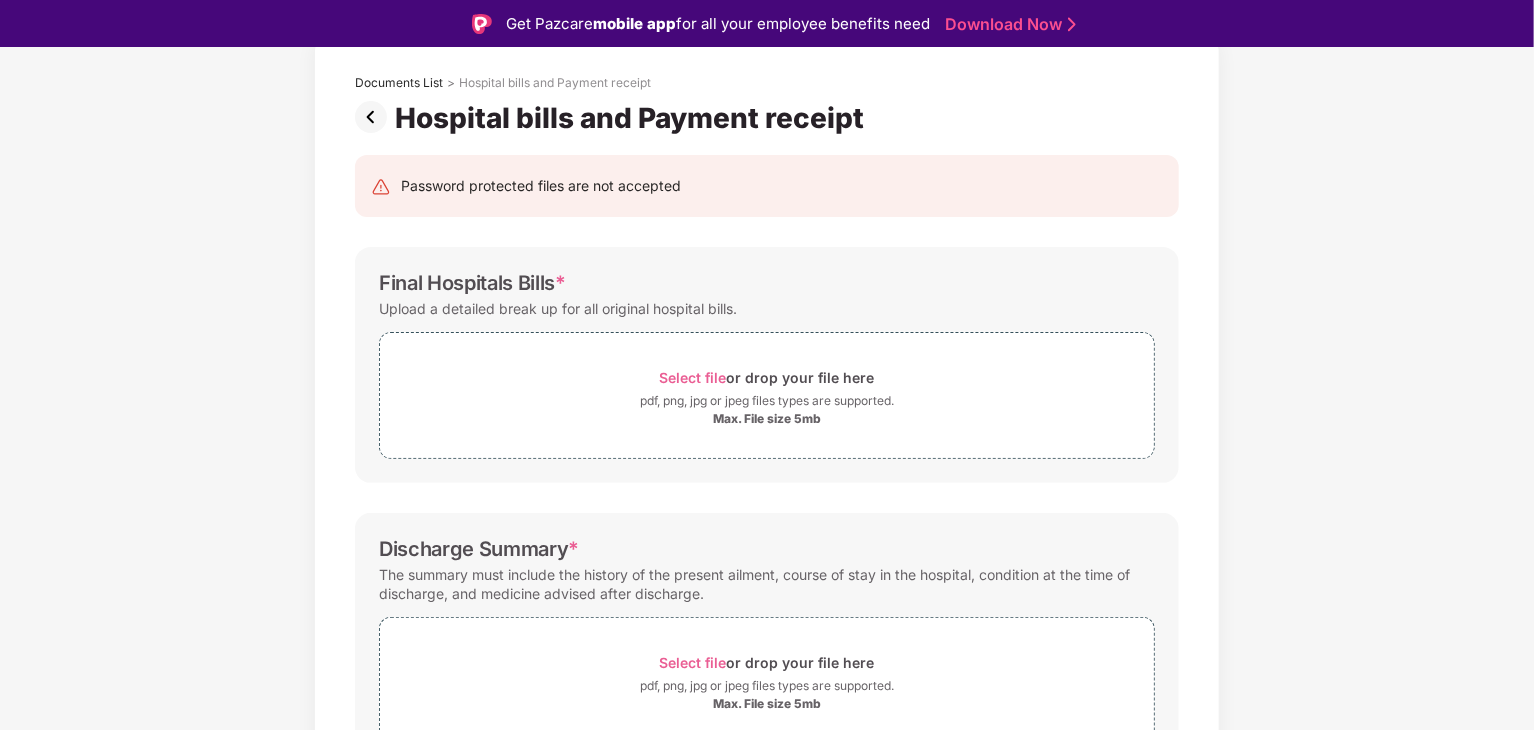 scroll, scrollTop: 84, scrollLeft: 0, axis: vertical 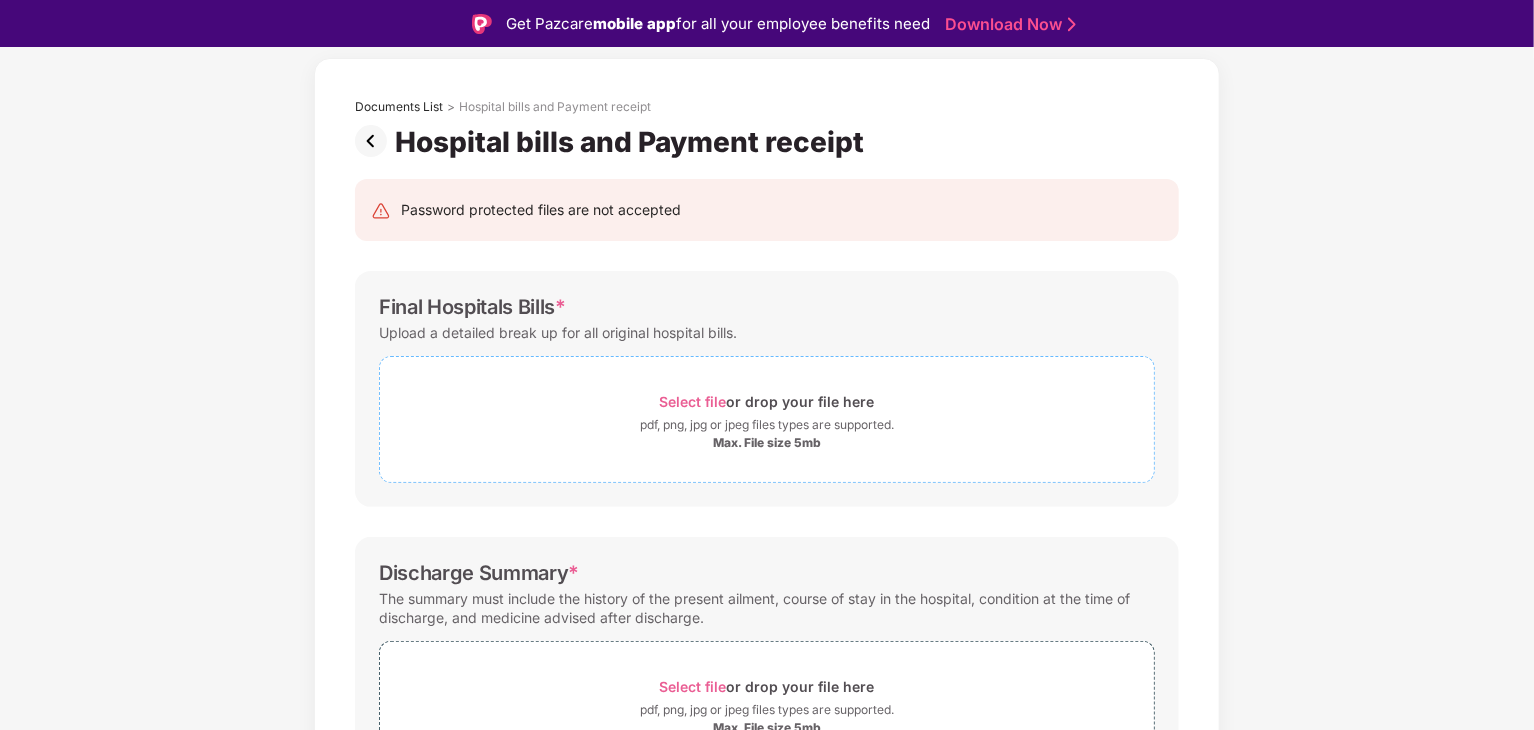 click on "Select file" at bounding box center [693, 401] 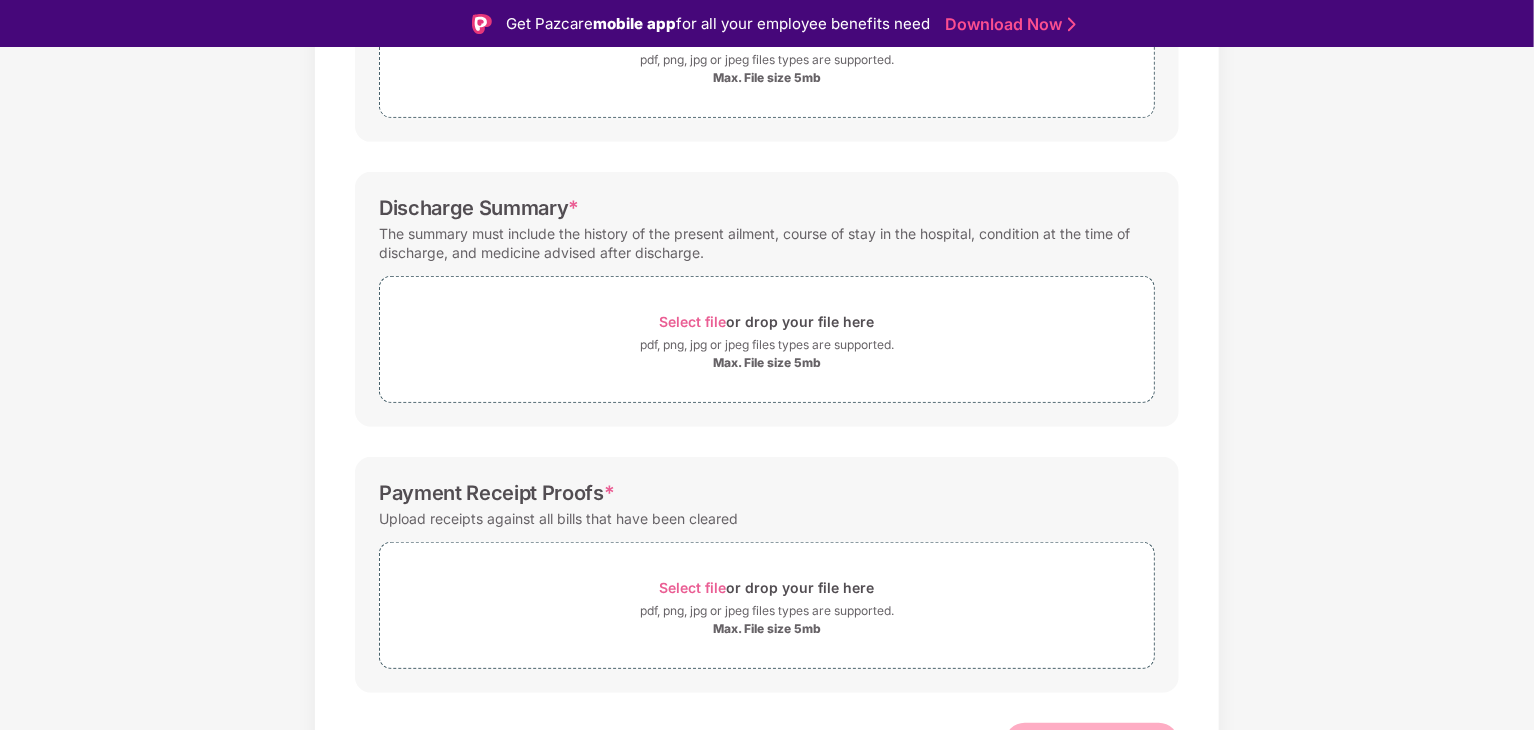 scroll, scrollTop: 484, scrollLeft: 0, axis: vertical 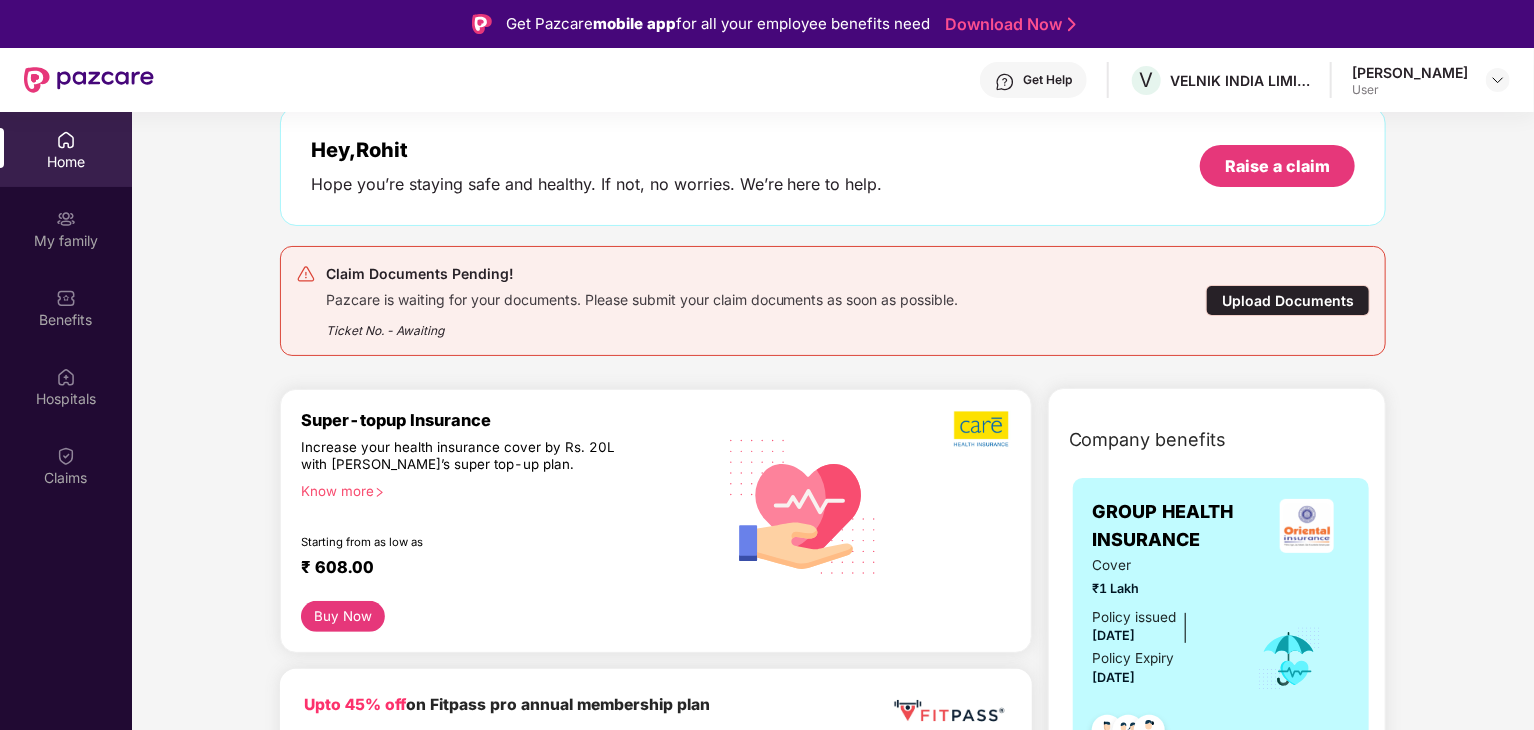 click on "Upload Documents" at bounding box center (1288, 300) 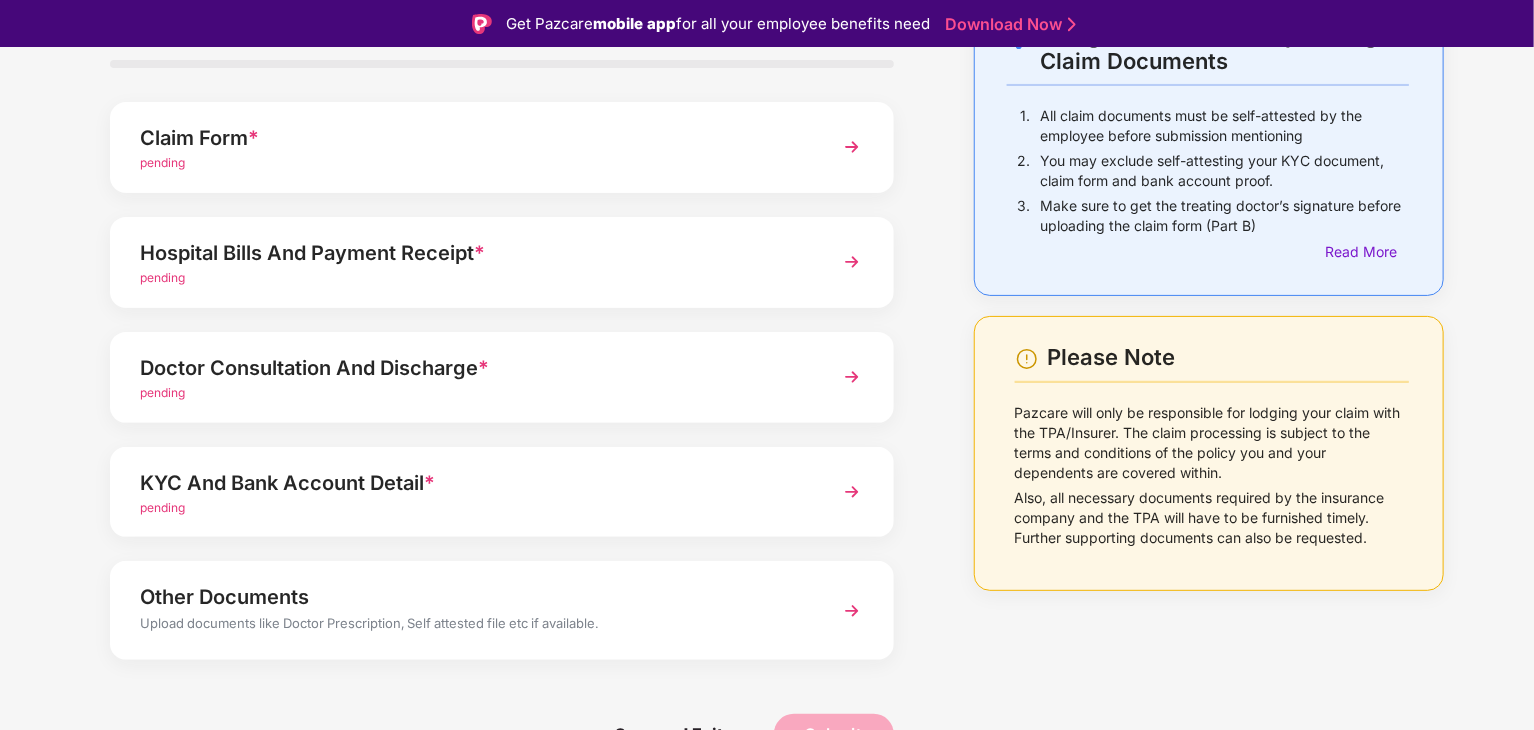 scroll, scrollTop: 154, scrollLeft: 0, axis: vertical 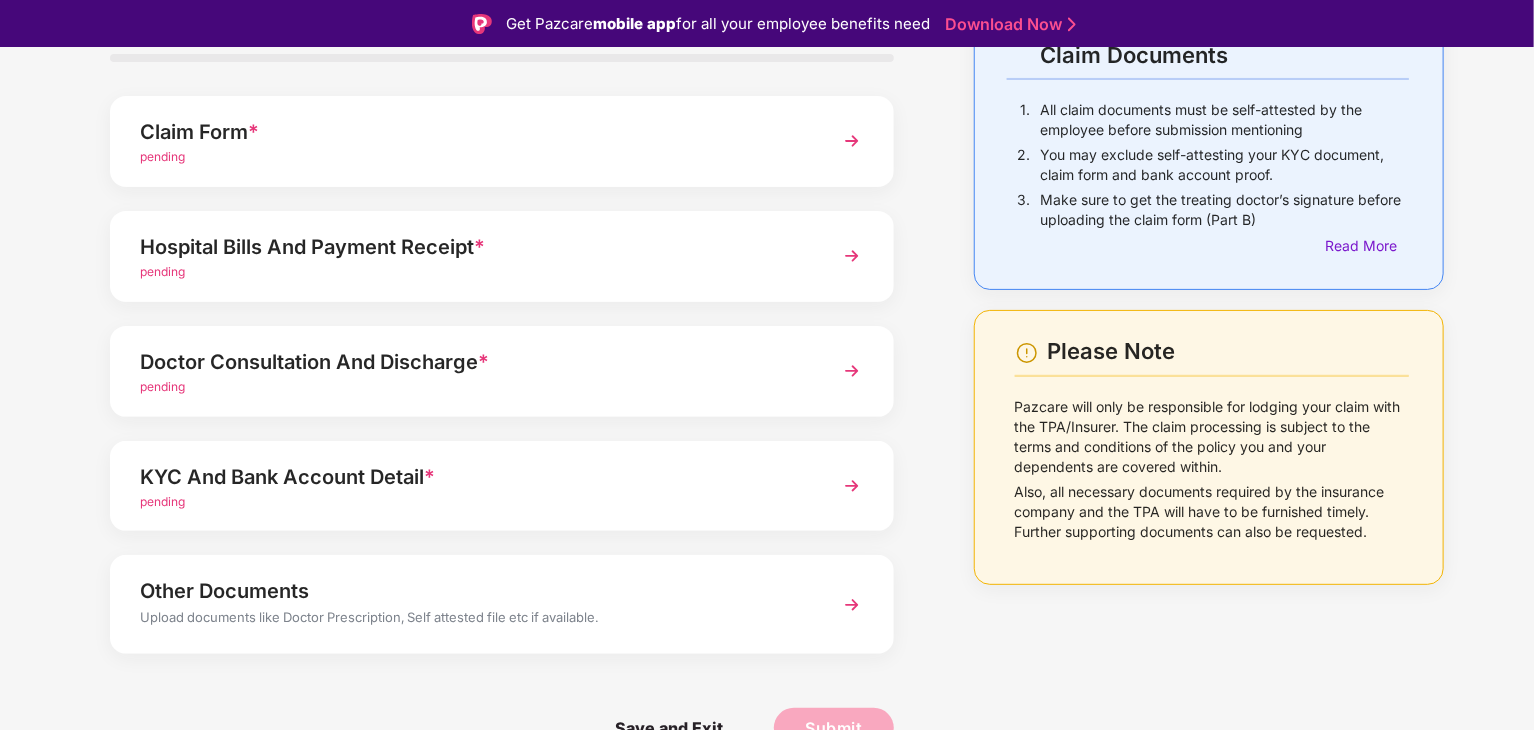 click at bounding box center [852, 371] 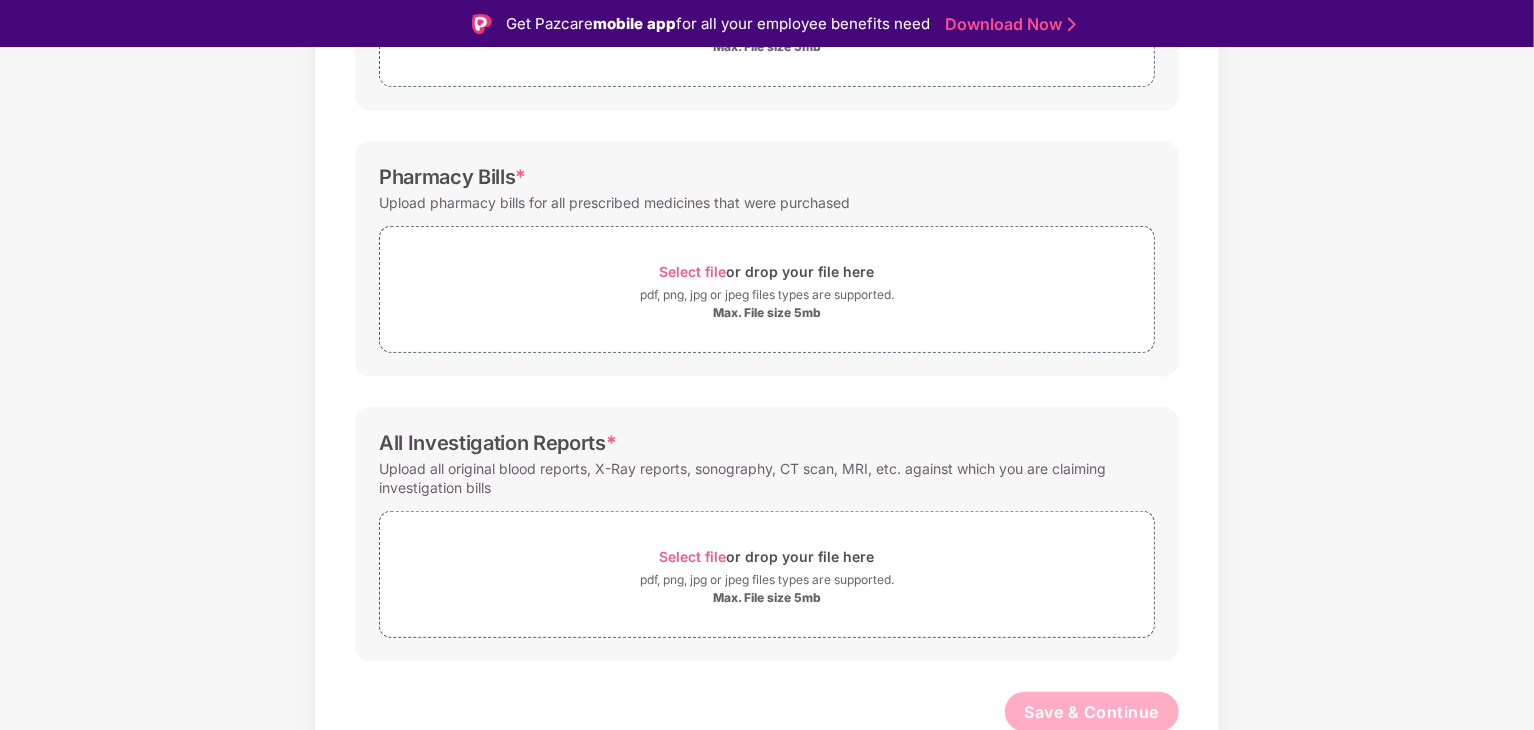 scroll, scrollTop: 484, scrollLeft: 0, axis: vertical 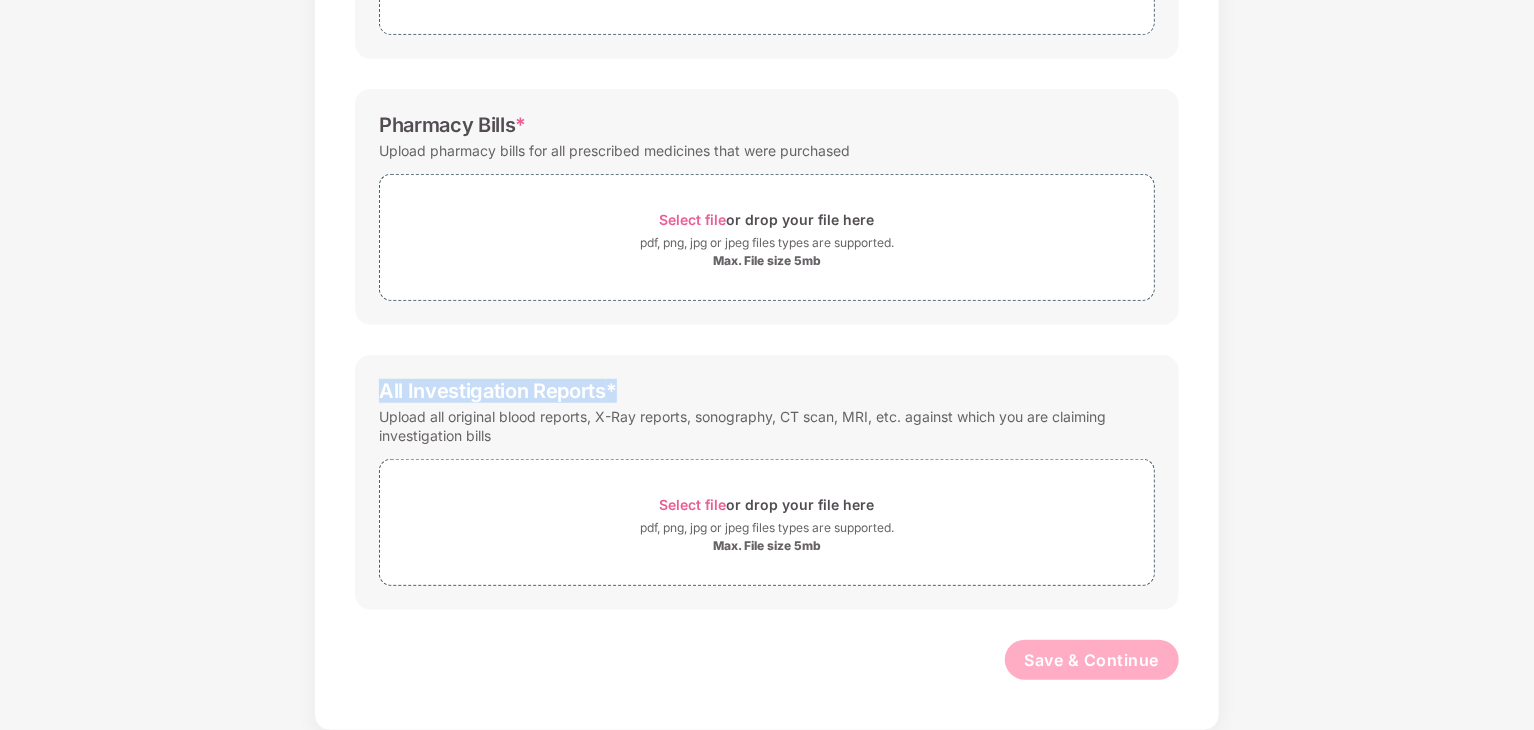 drag, startPoint x: 634, startPoint y: 384, endPoint x: 384, endPoint y: 391, distance: 250.09798 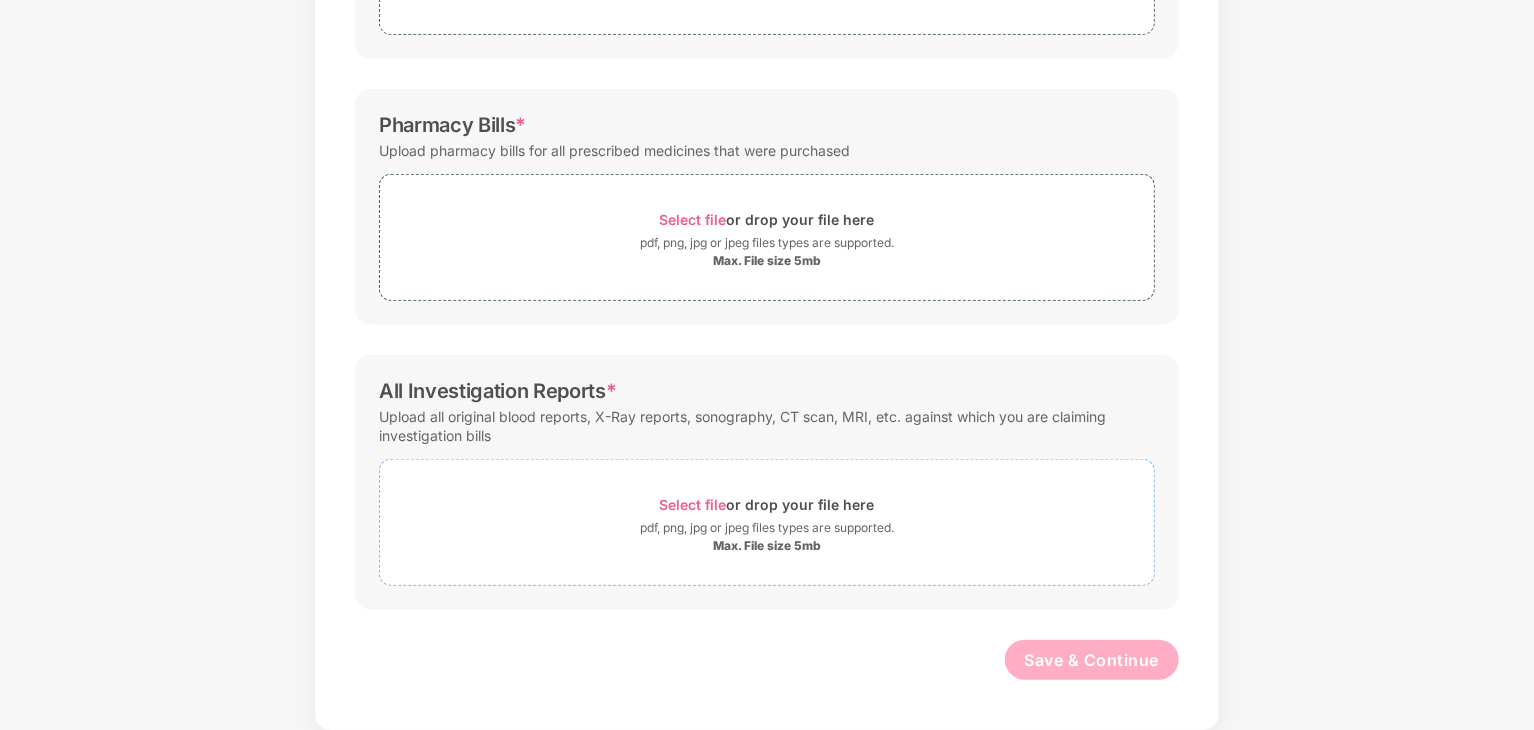 click on "Max. File size 5mb" at bounding box center (767, 546) 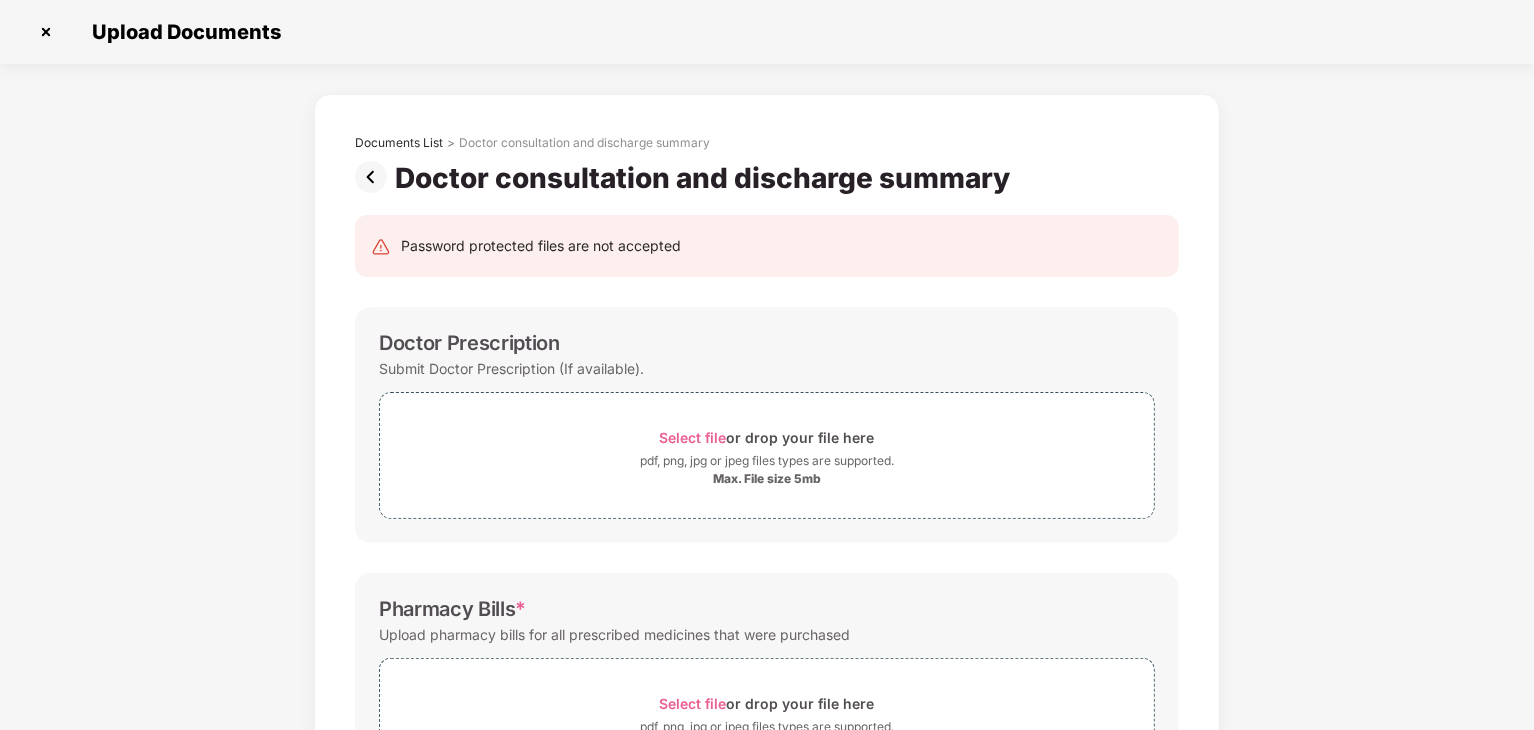 scroll, scrollTop: 0, scrollLeft: 0, axis: both 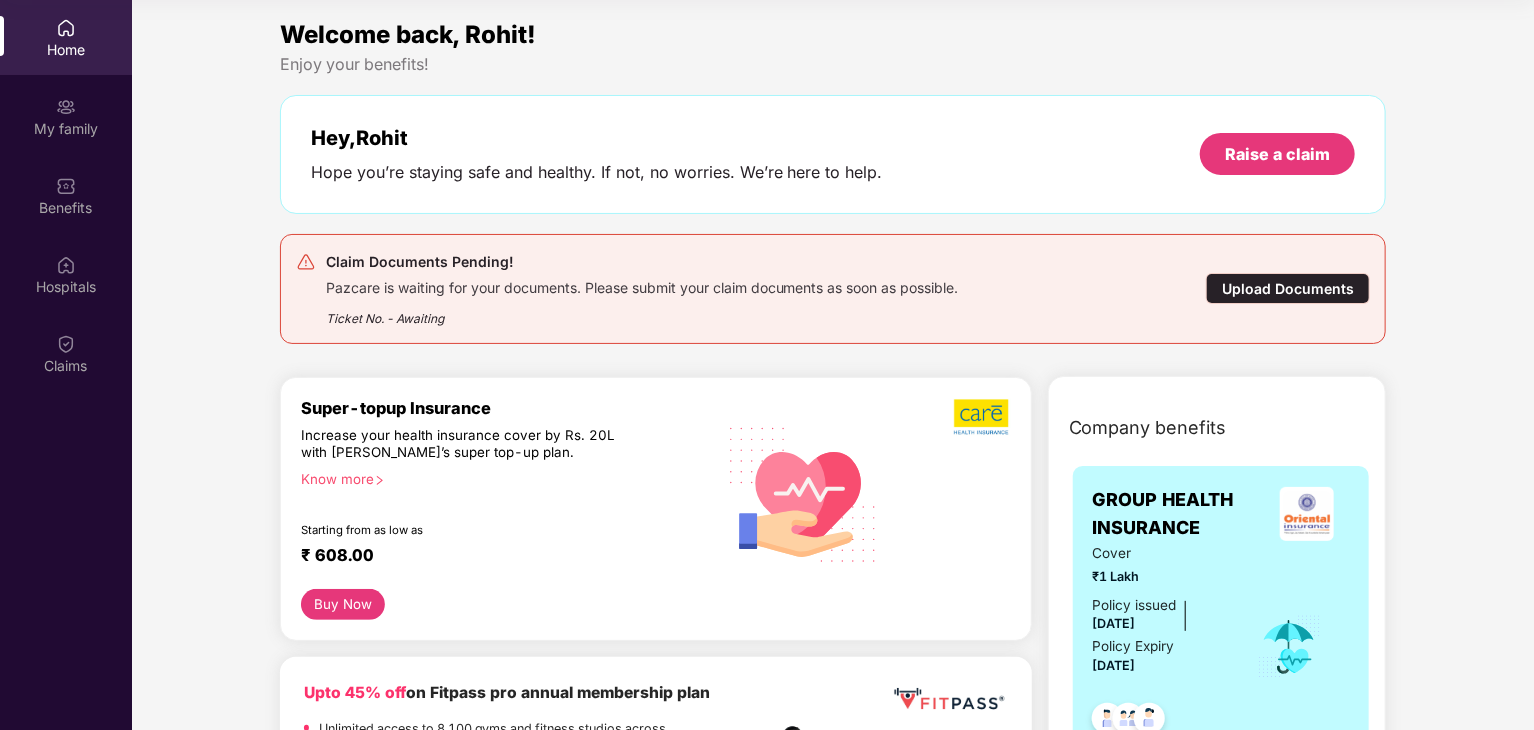 click on "Upload Documents" at bounding box center [1288, 288] 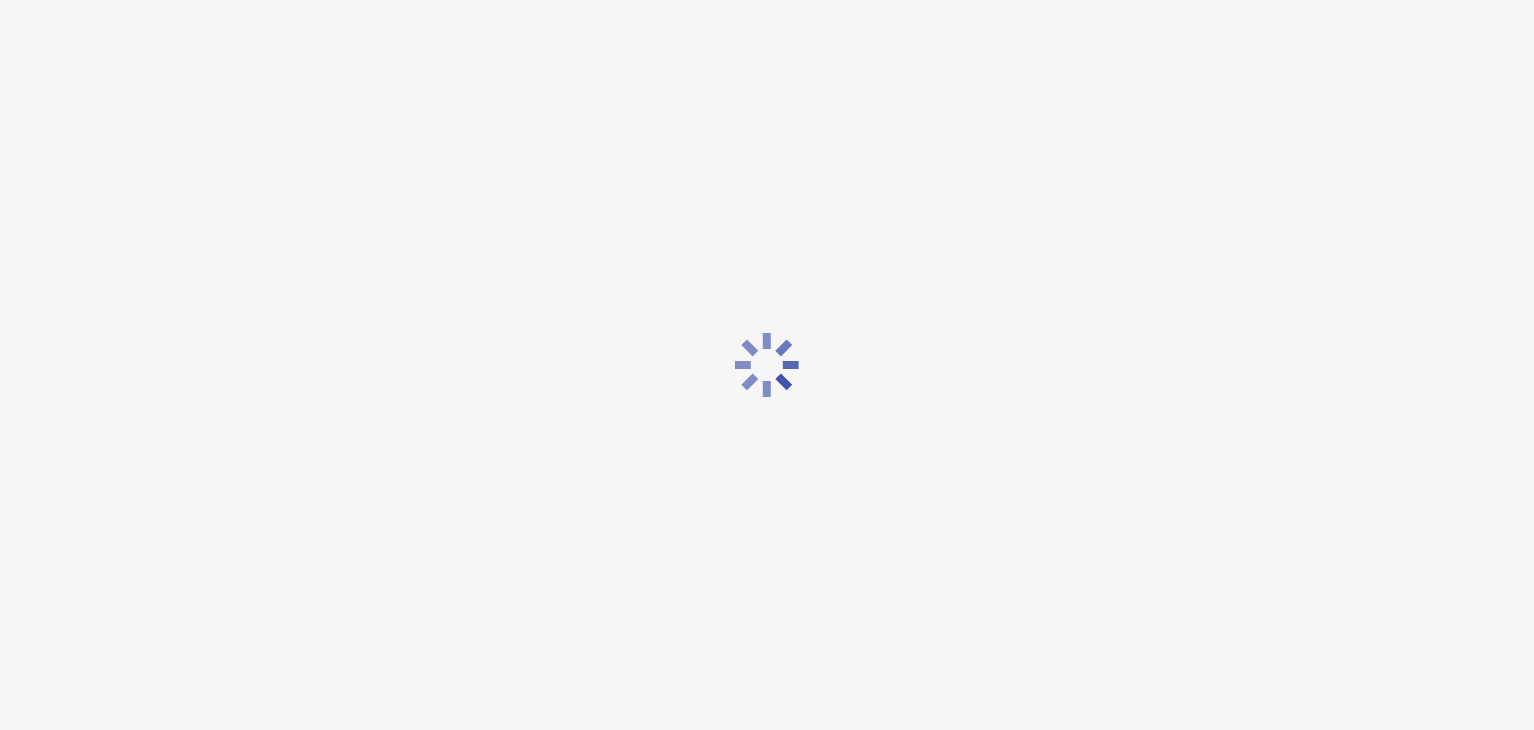 scroll, scrollTop: 48, scrollLeft: 0, axis: vertical 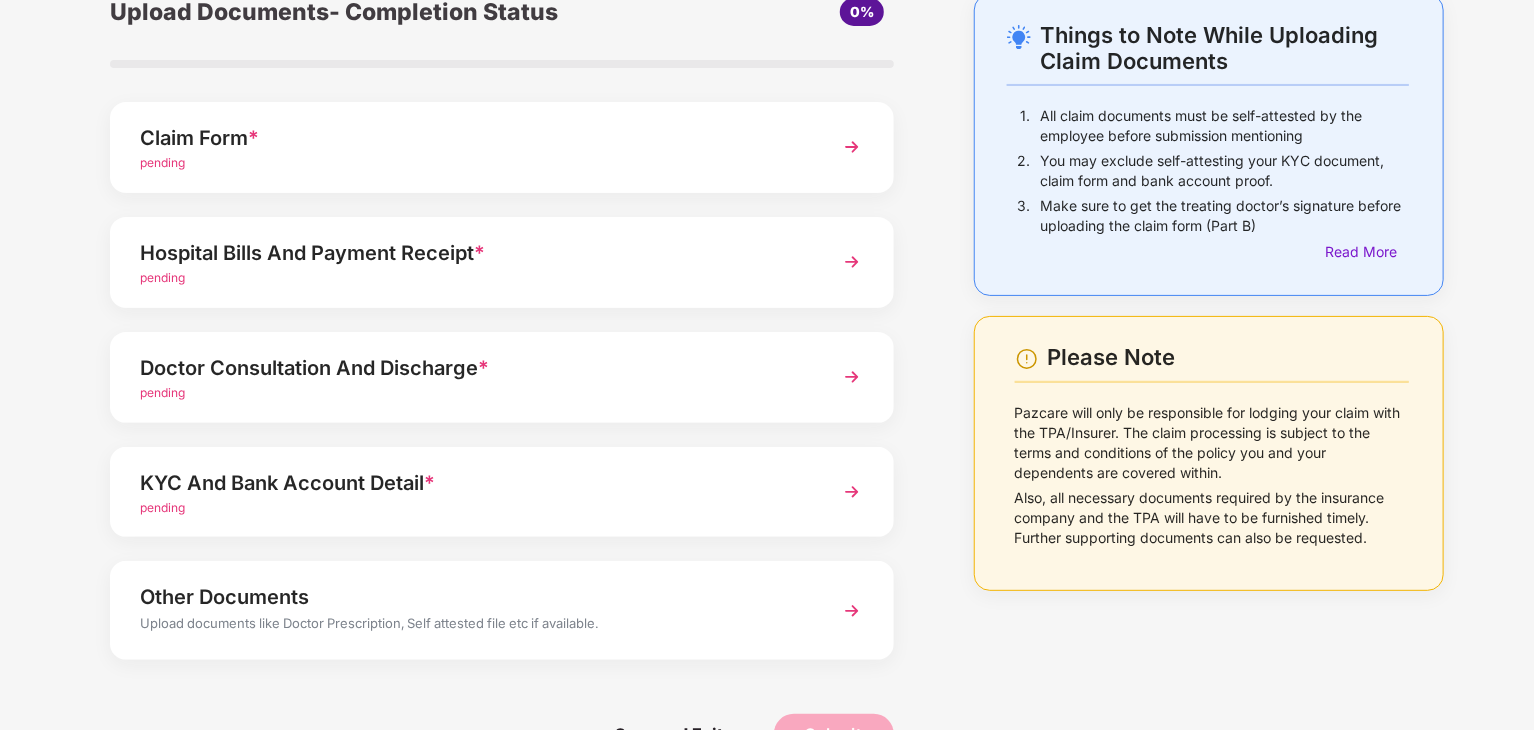 click at bounding box center [852, 262] 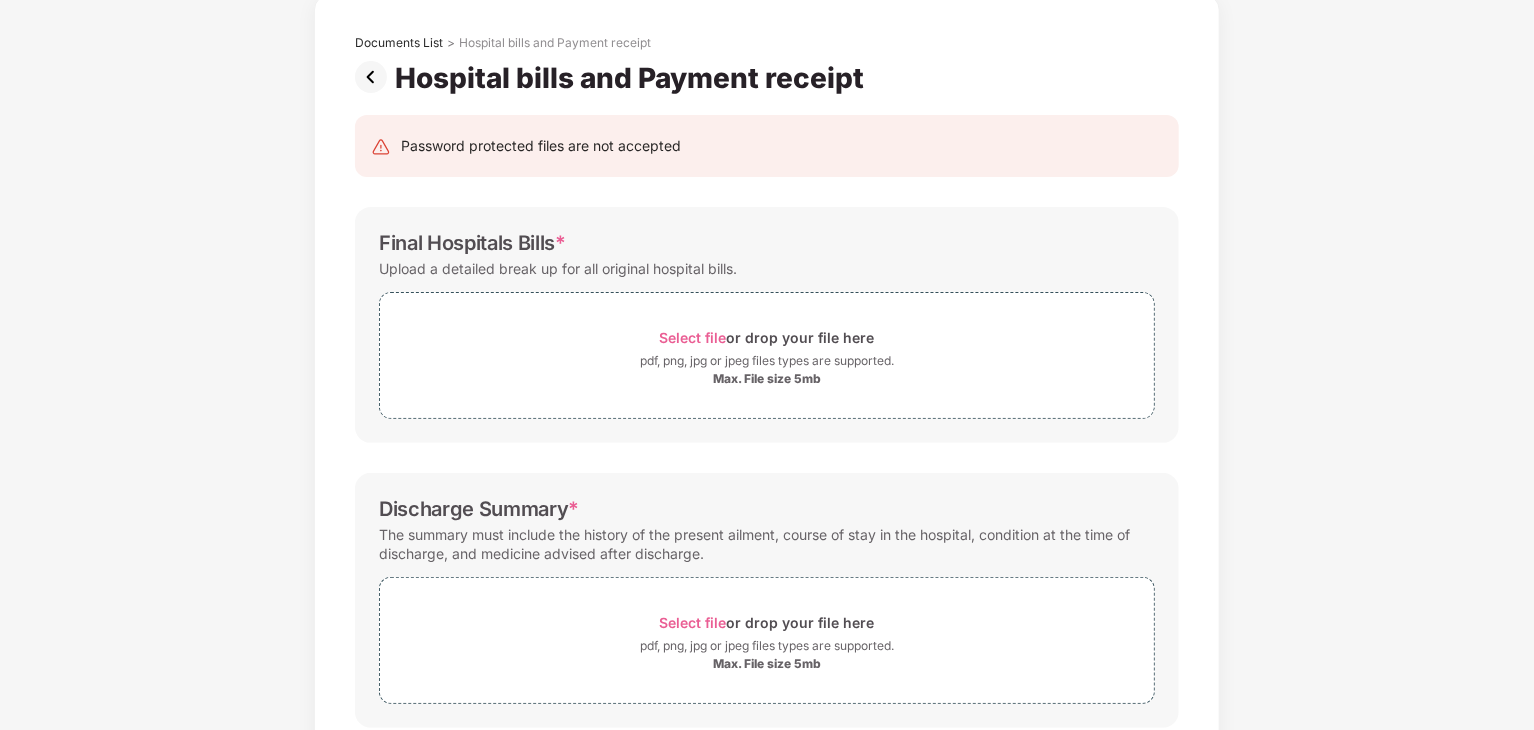 scroll, scrollTop: 0, scrollLeft: 0, axis: both 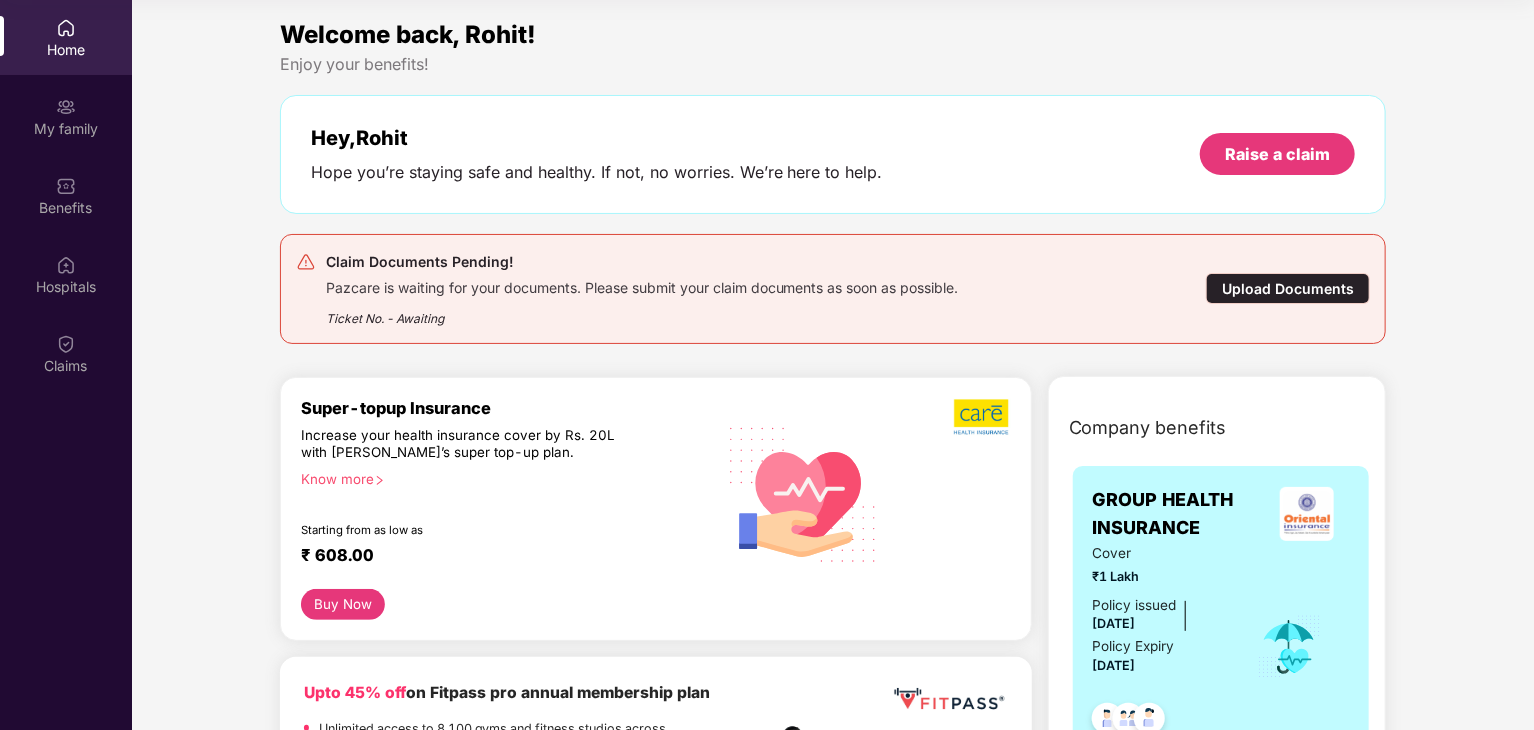 click on "Upload Documents" at bounding box center (1288, 288) 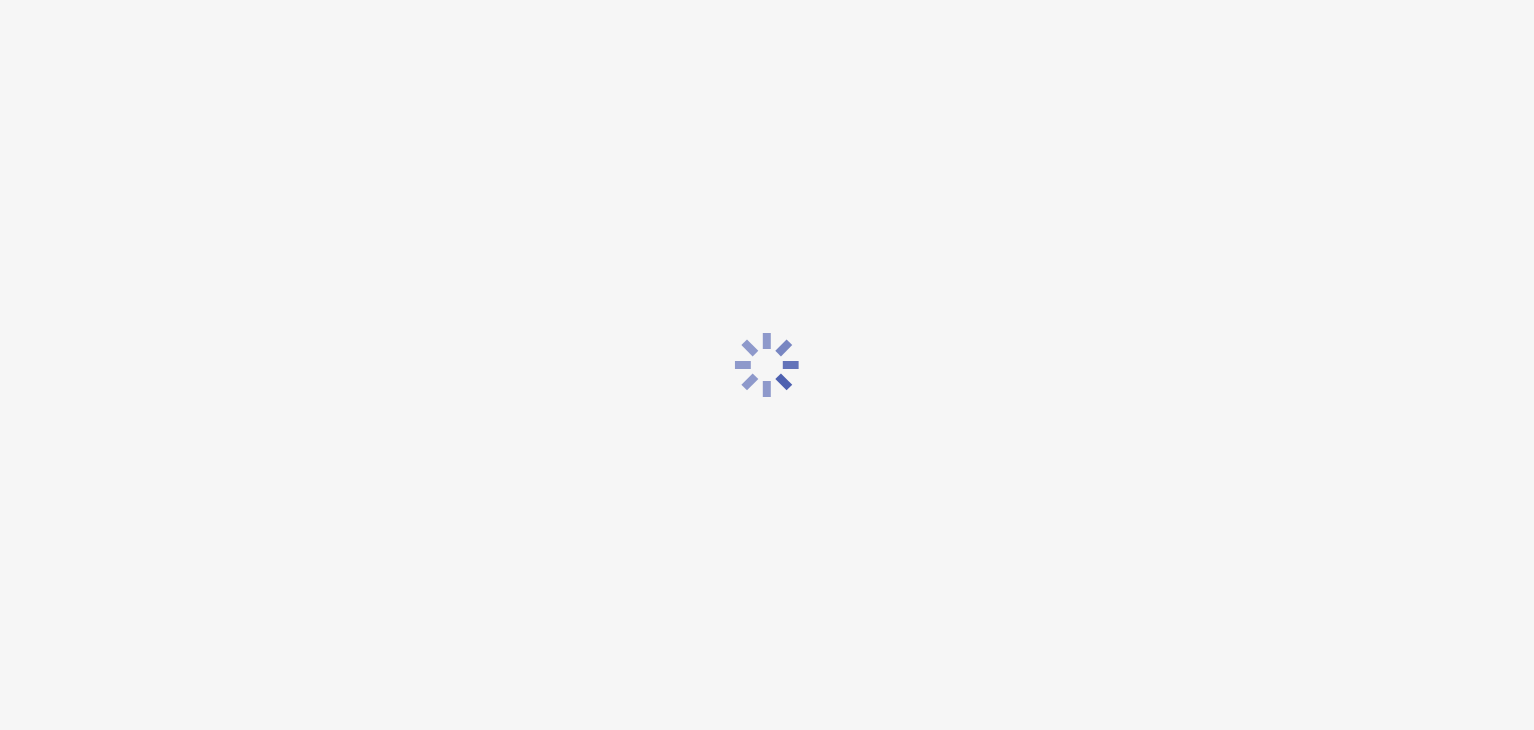 scroll, scrollTop: 48, scrollLeft: 0, axis: vertical 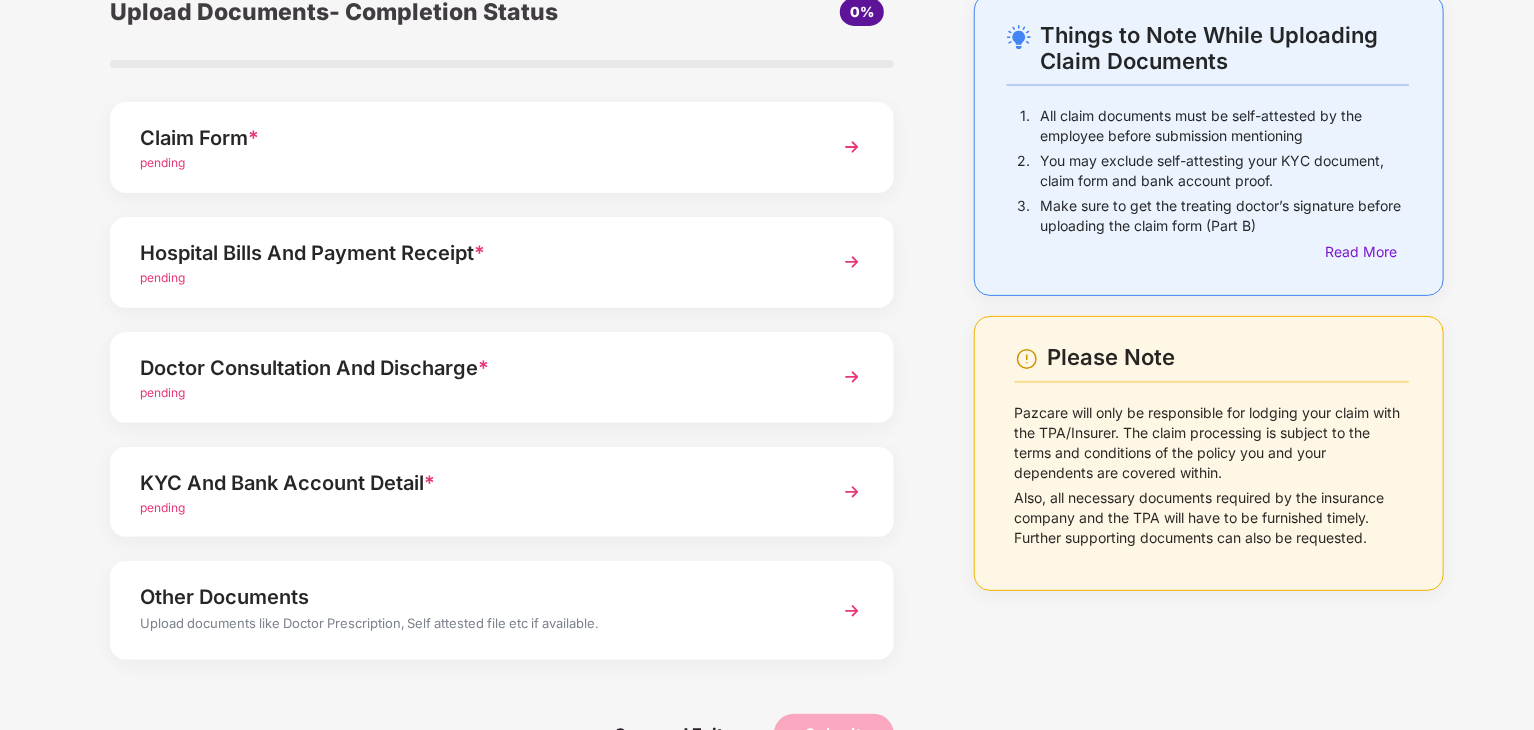click on "Doctor Consultation And Discharge * pending" at bounding box center (502, 377) 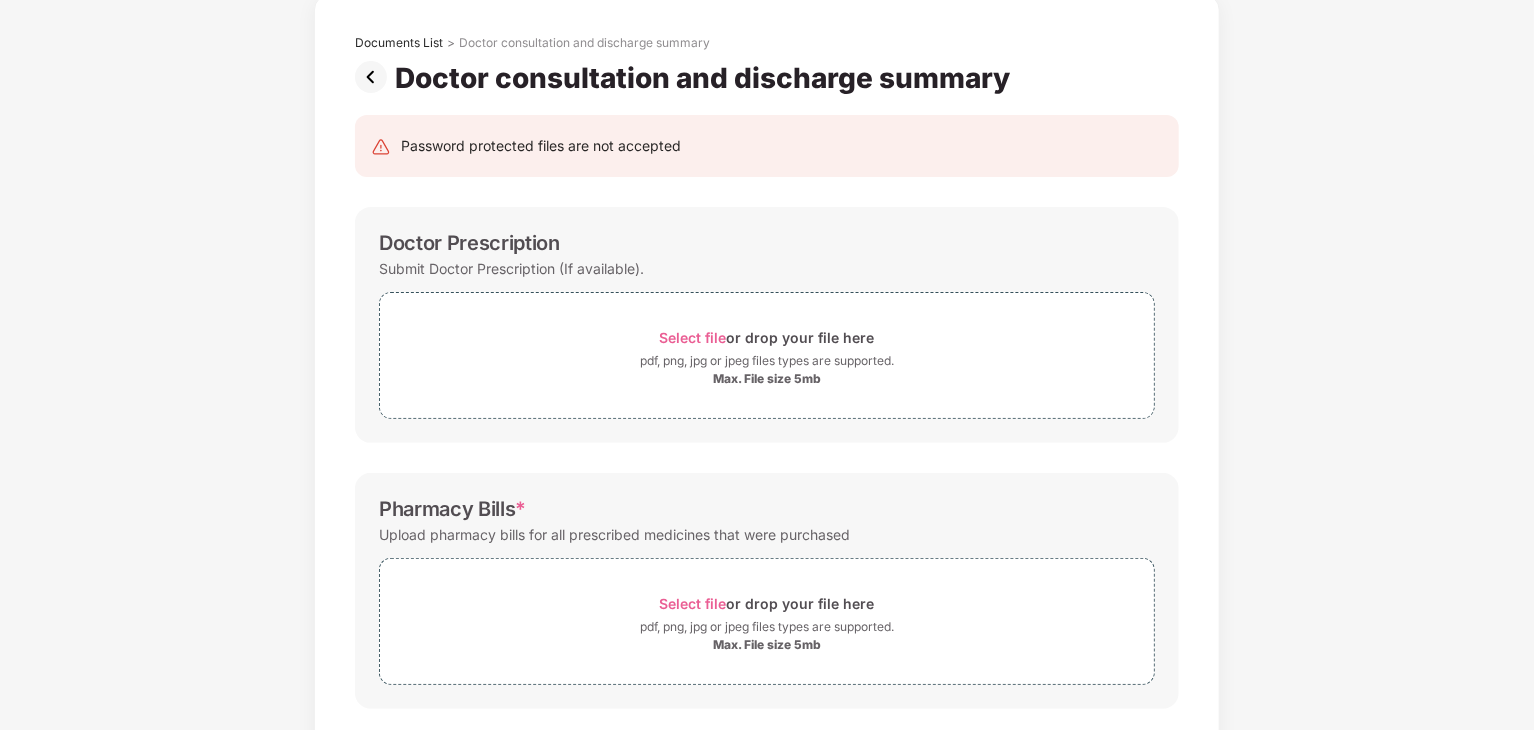 scroll, scrollTop: 0, scrollLeft: 0, axis: both 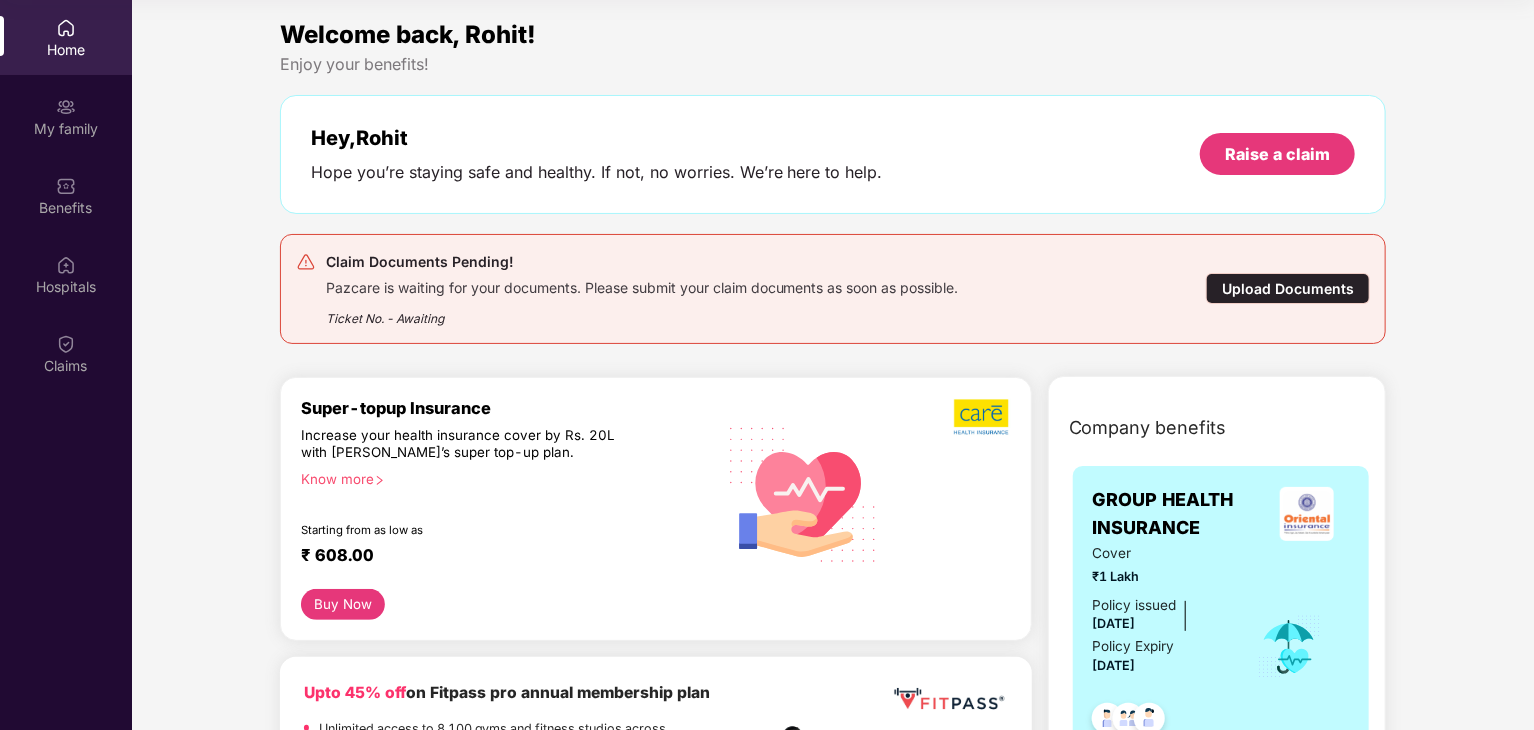 click on "Upload Documents" at bounding box center (1288, 288) 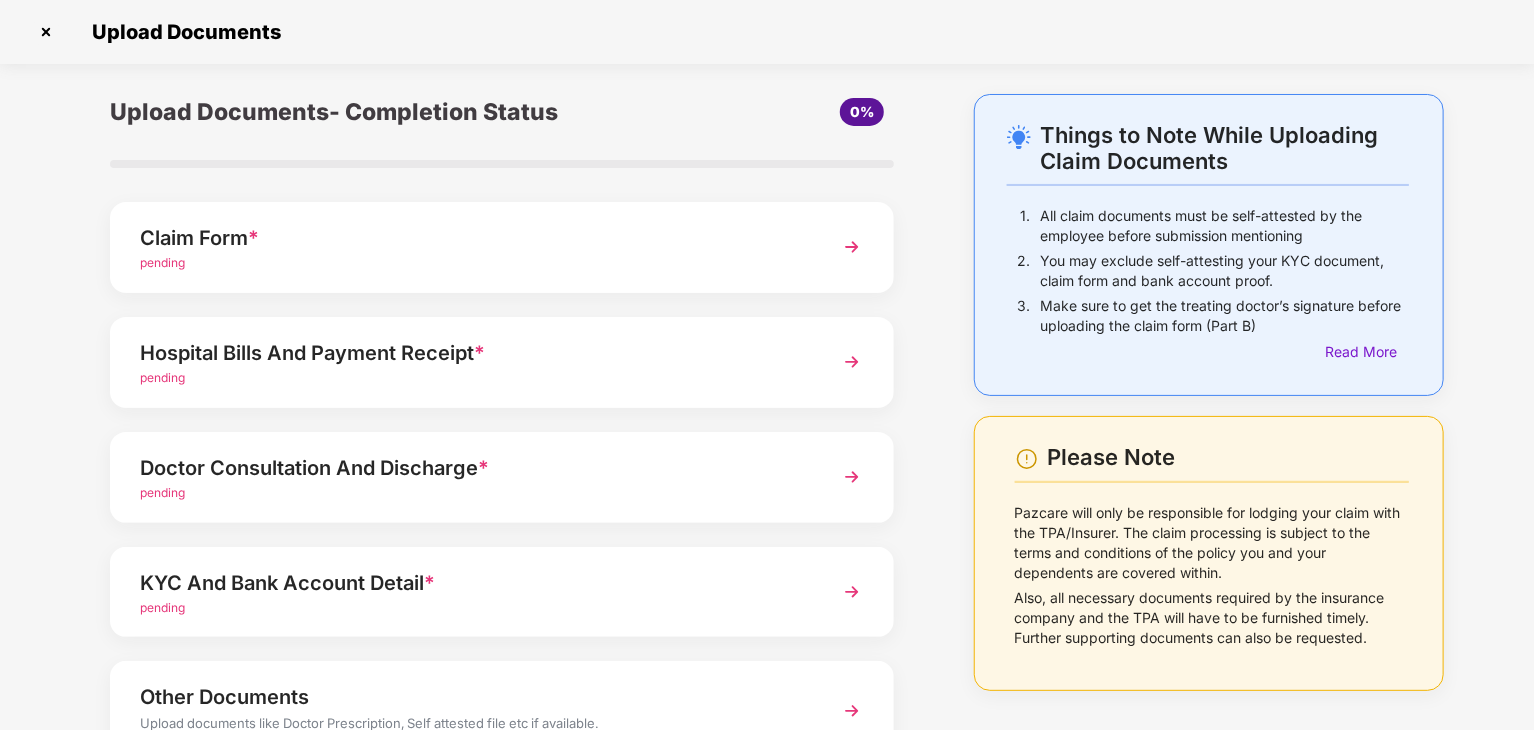 click on "Hospital Bills And Payment Receipt *" at bounding box center (471, 353) 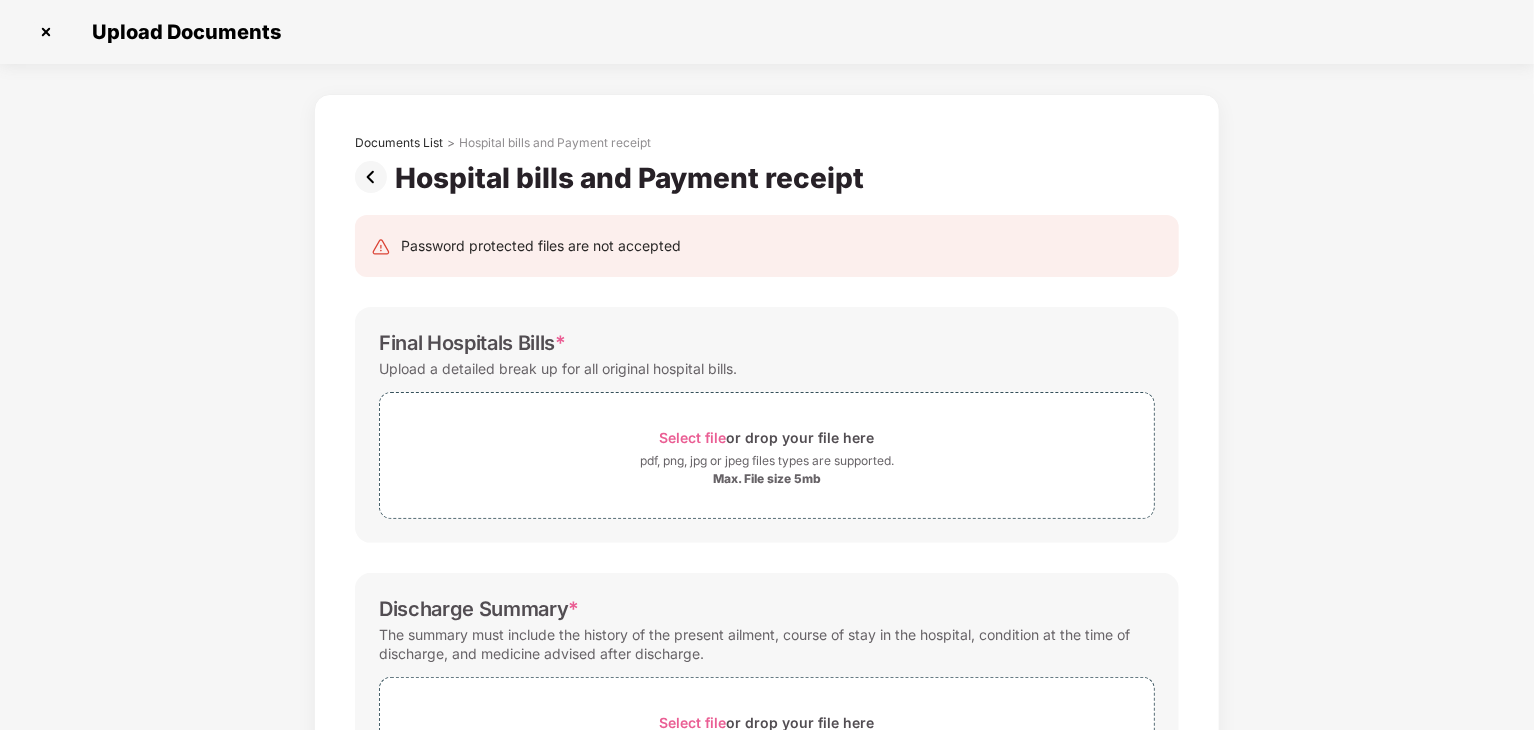 scroll, scrollTop: 0, scrollLeft: 0, axis: both 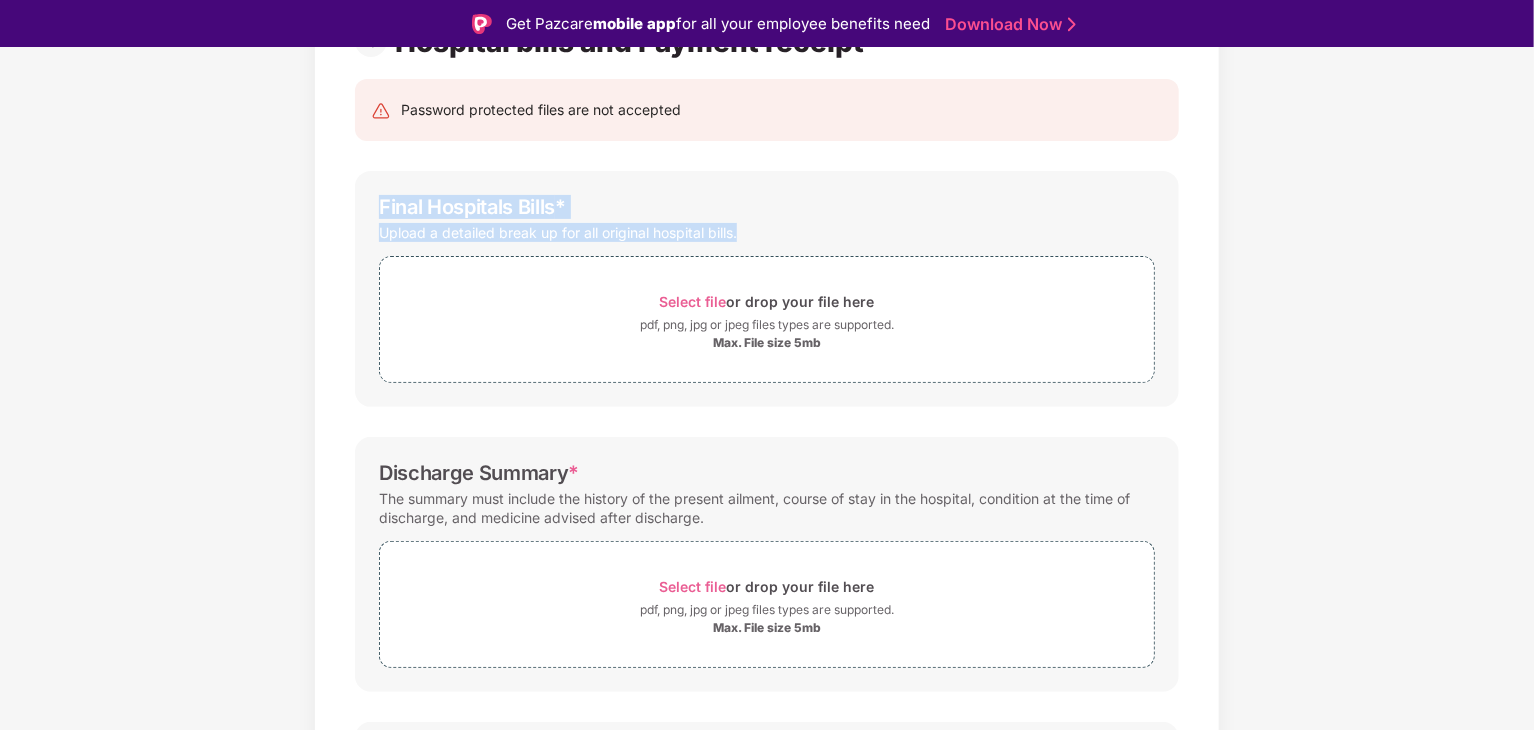 drag, startPoint x: 753, startPoint y: 236, endPoint x: 372, endPoint y: 197, distance: 382.99088 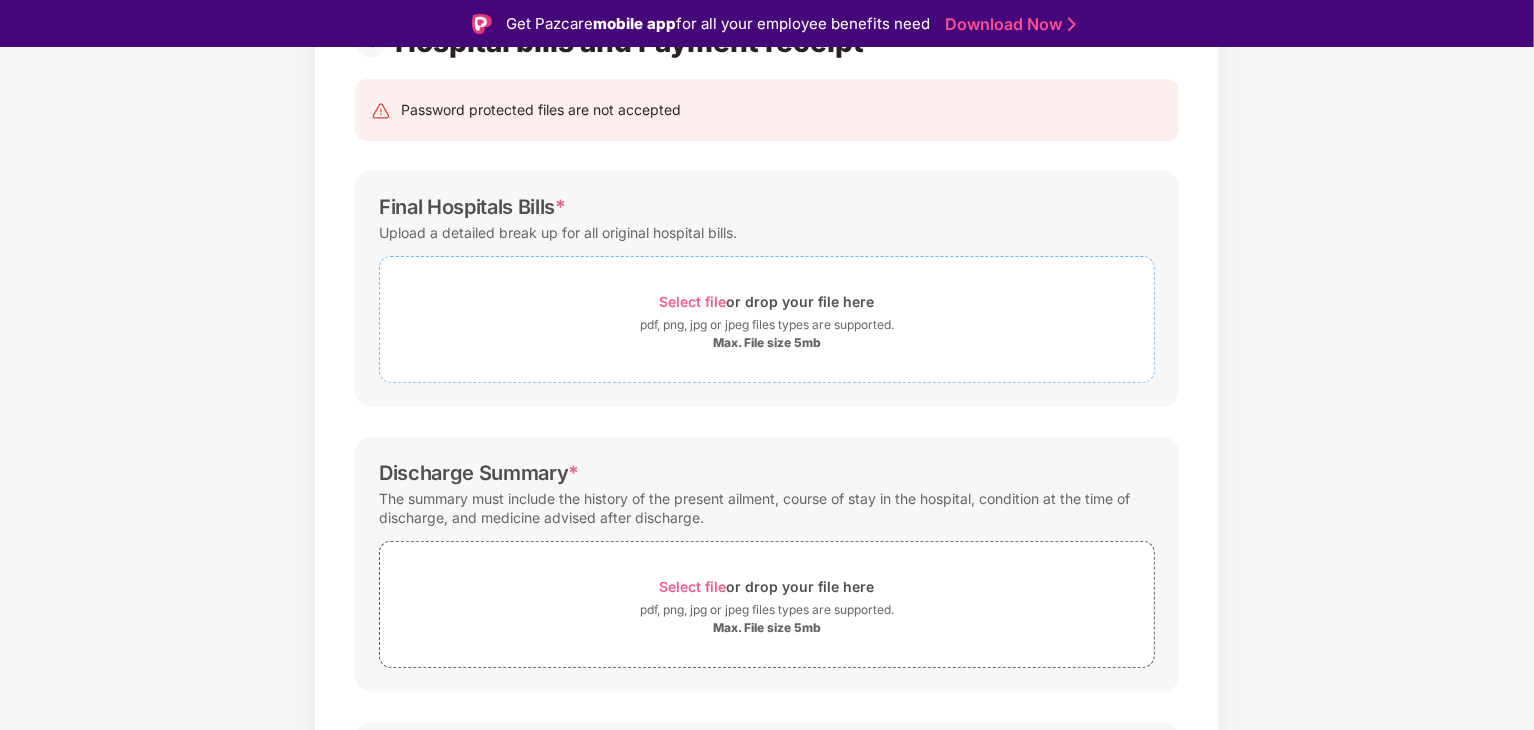 click on "pdf, png, jpg or jpeg files types are supported." at bounding box center (767, 325) 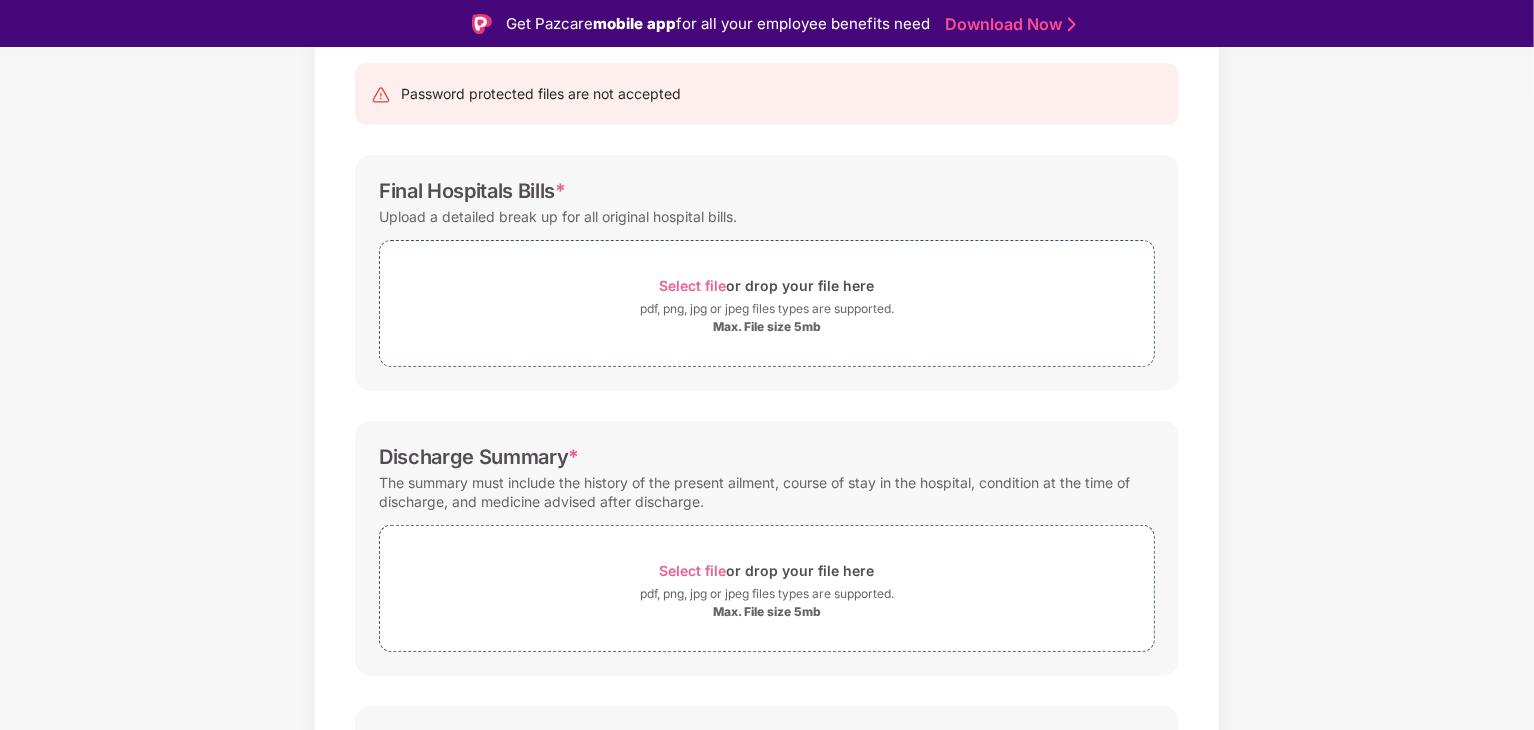 scroll, scrollTop: 300, scrollLeft: 0, axis: vertical 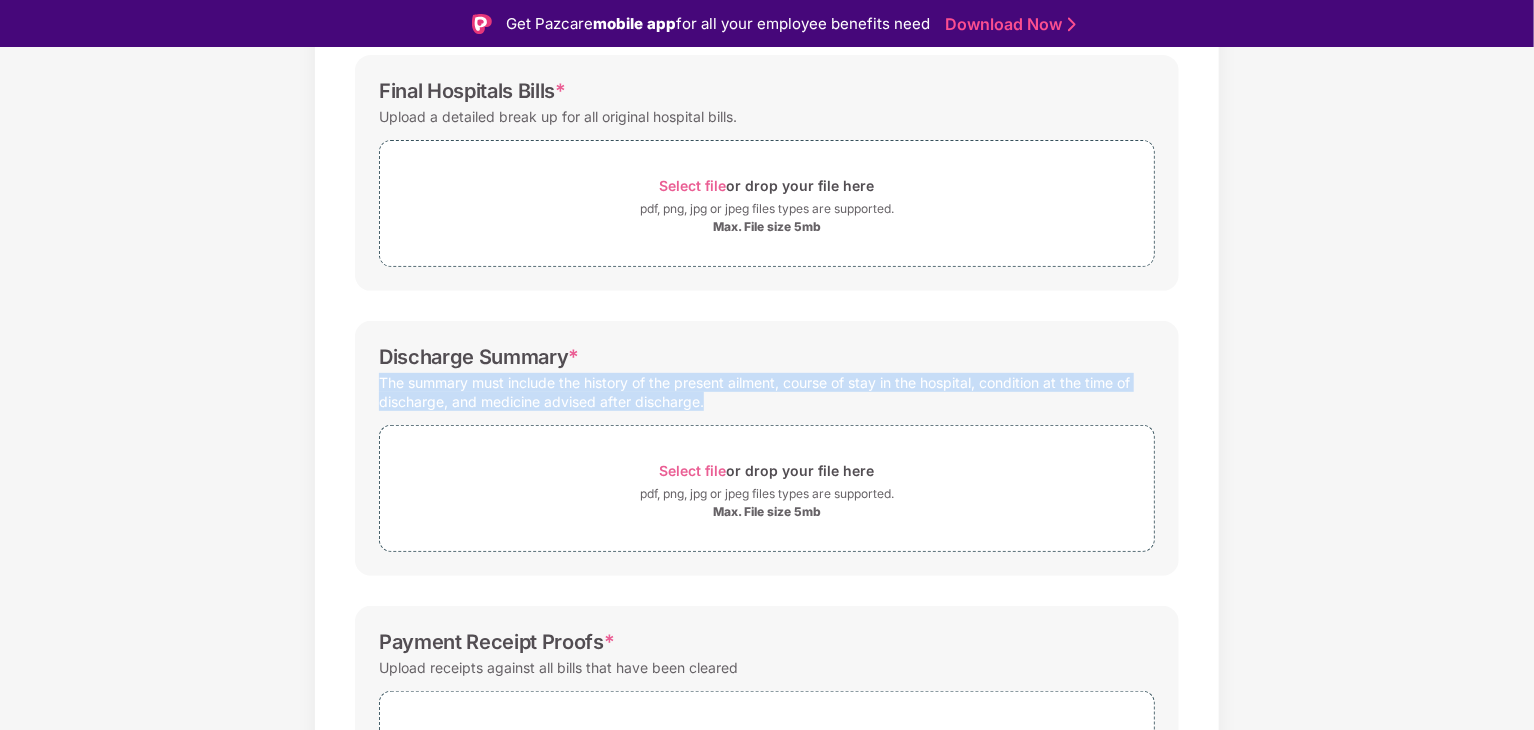 drag, startPoint x: 716, startPoint y: 401, endPoint x: 302, endPoint y: 377, distance: 414.69507 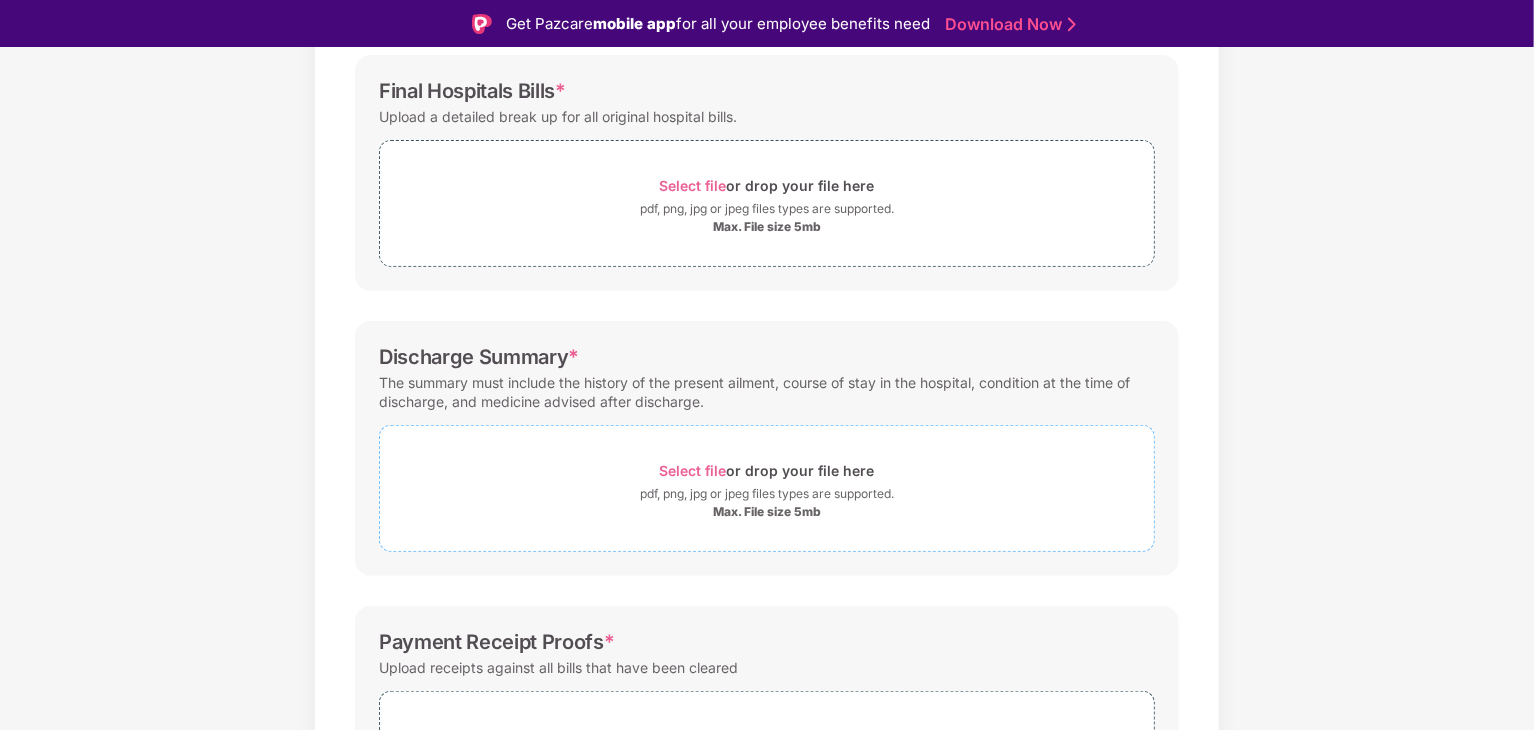 click on "pdf, png, jpg or jpeg files types are supported." at bounding box center [767, 494] 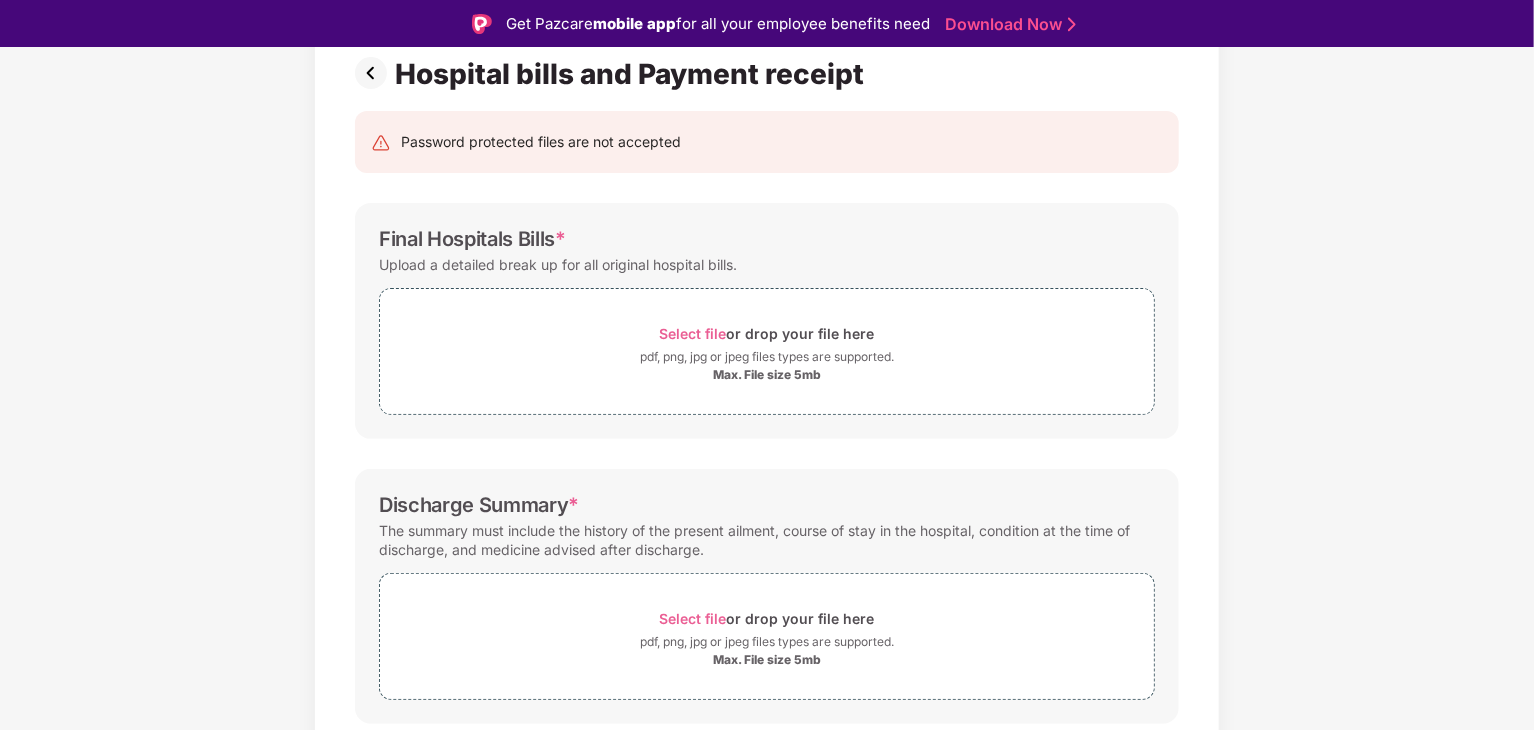 scroll, scrollTop: 200, scrollLeft: 0, axis: vertical 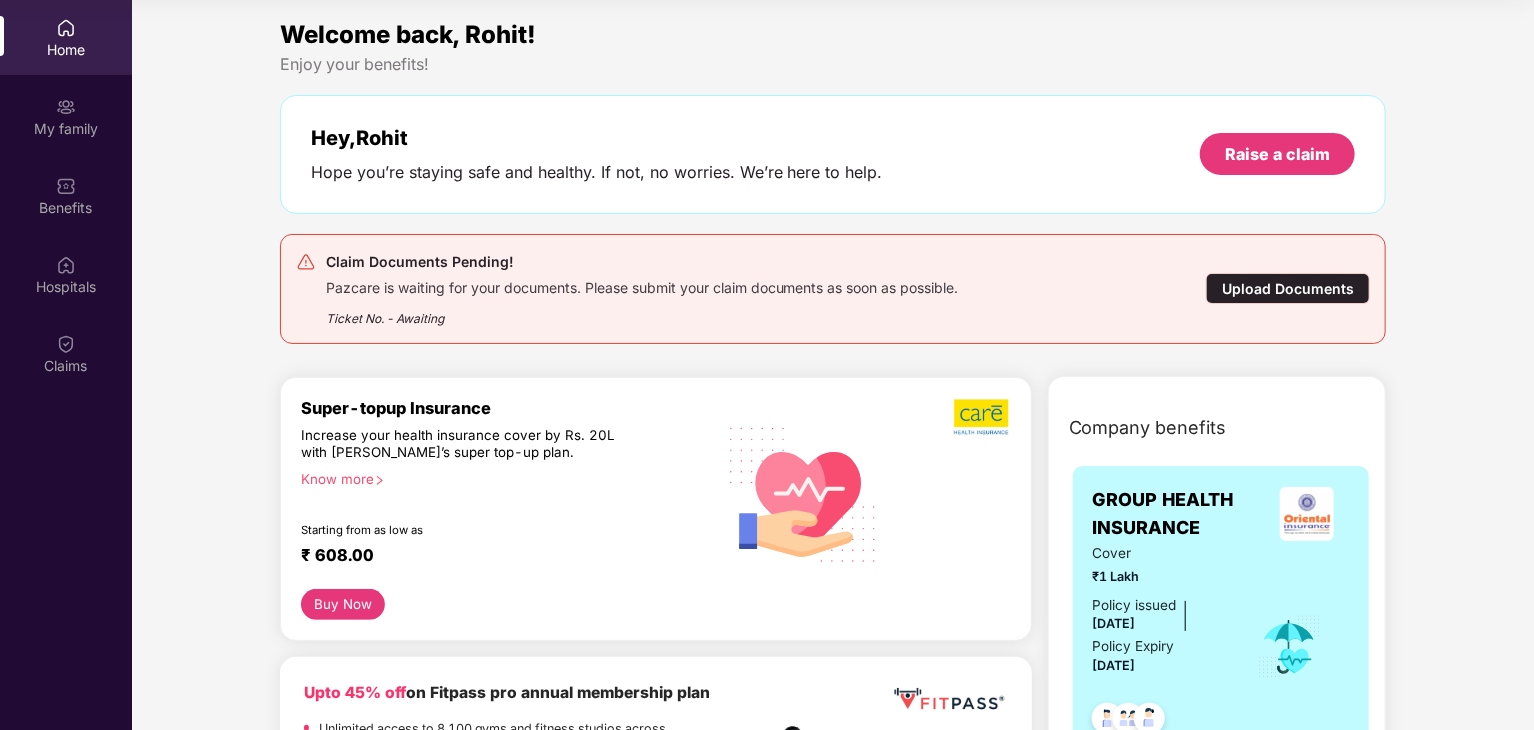 click on "Upload Documents" at bounding box center (1288, 288) 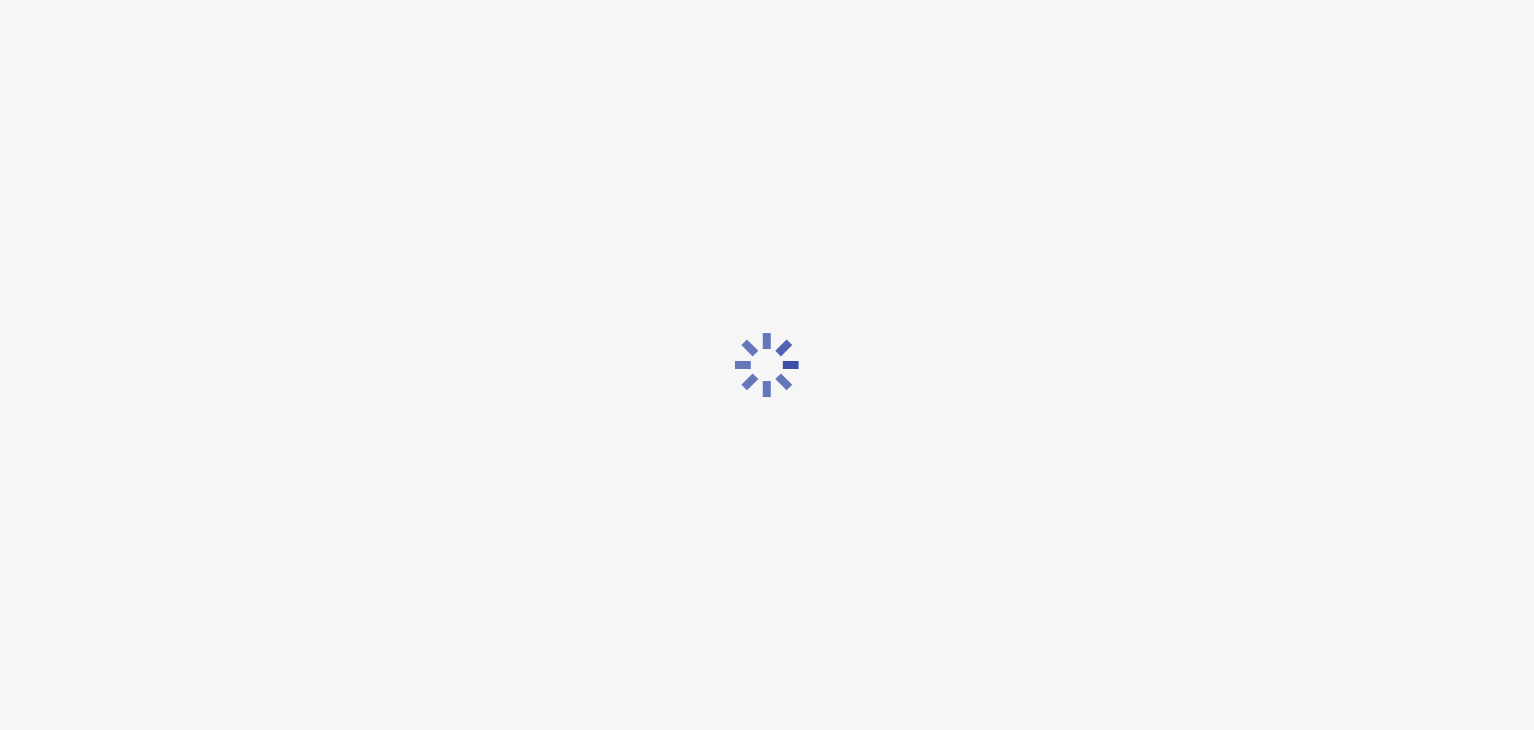 scroll, scrollTop: 48, scrollLeft: 0, axis: vertical 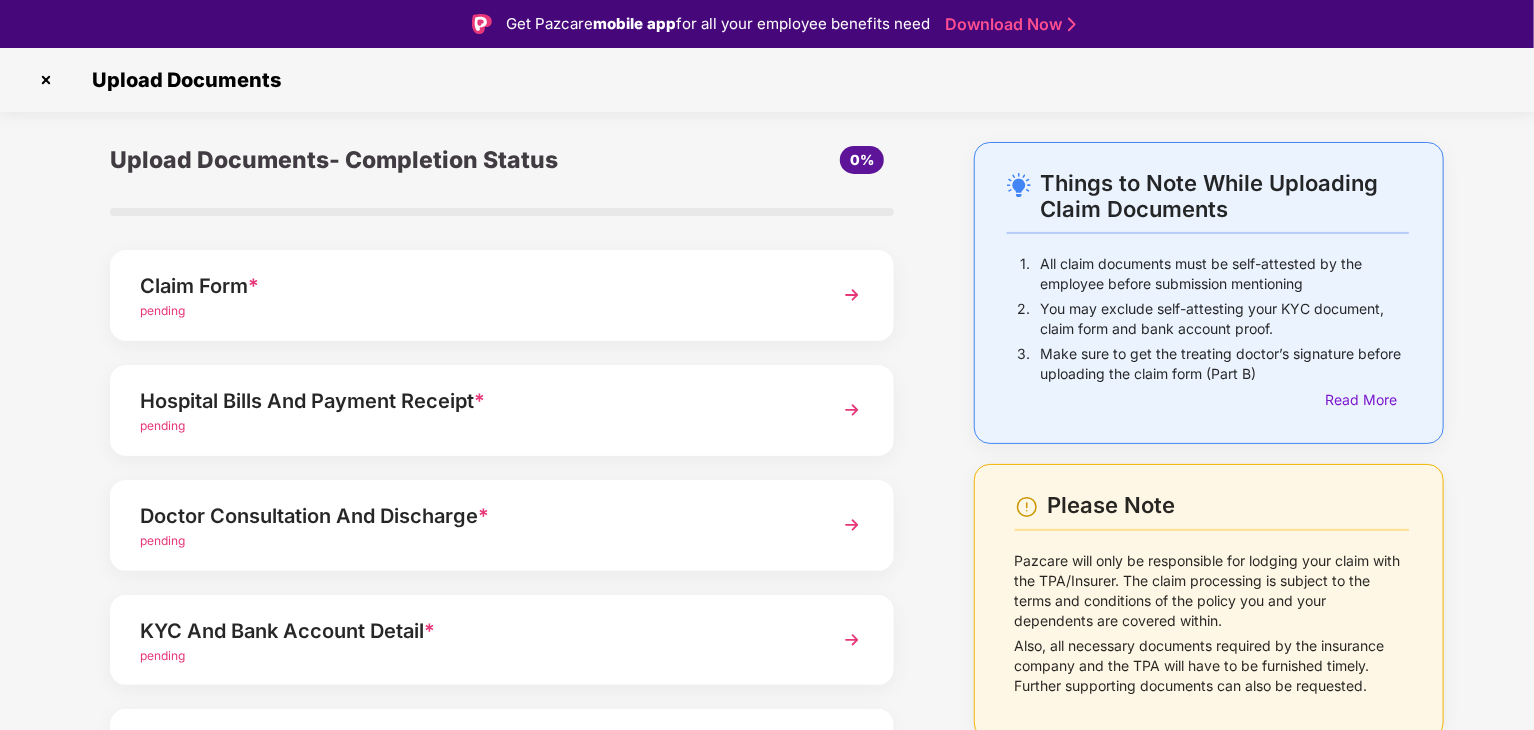 click on "pending" at bounding box center (471, 426) 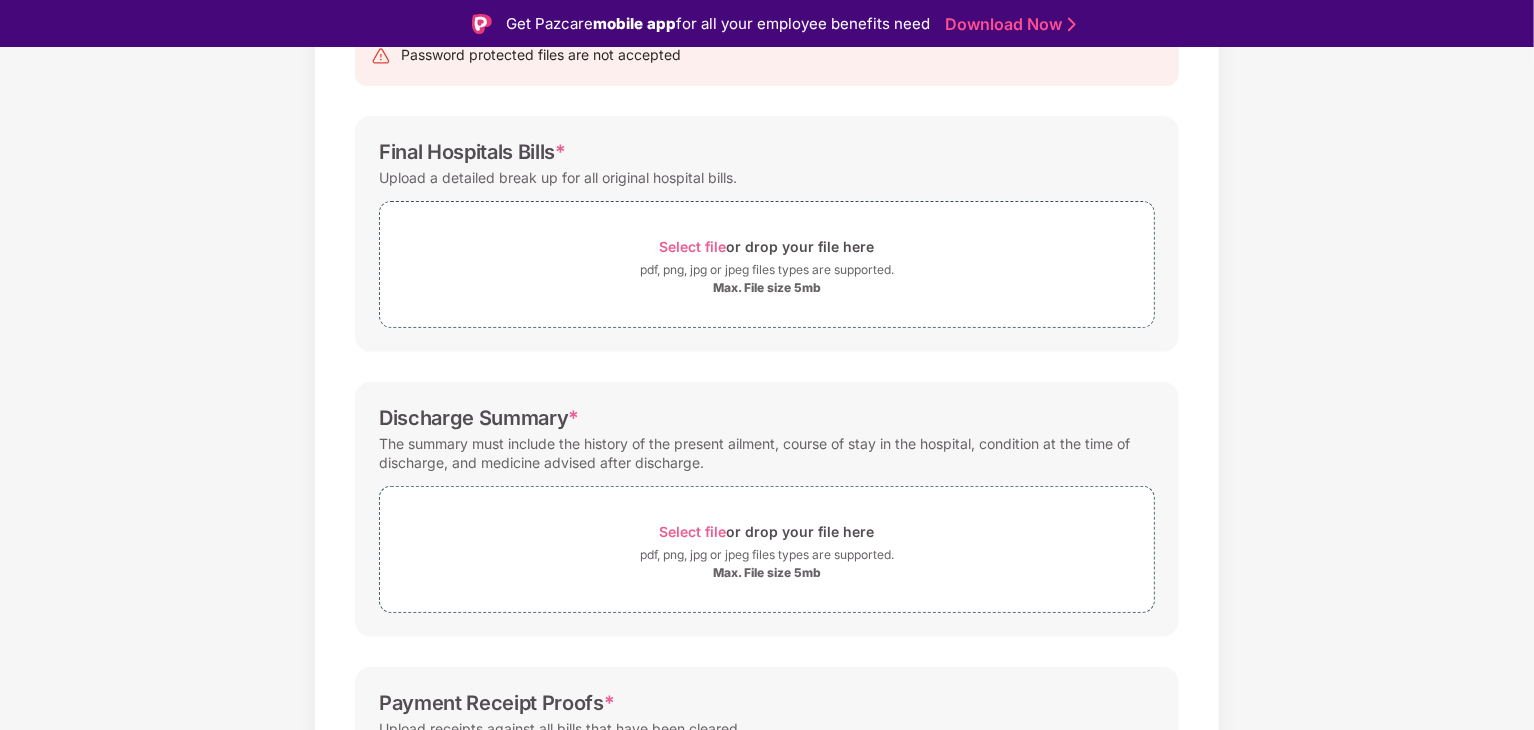 scroll, scrollTop: 484, scrollLeft: 0, axis: vertical 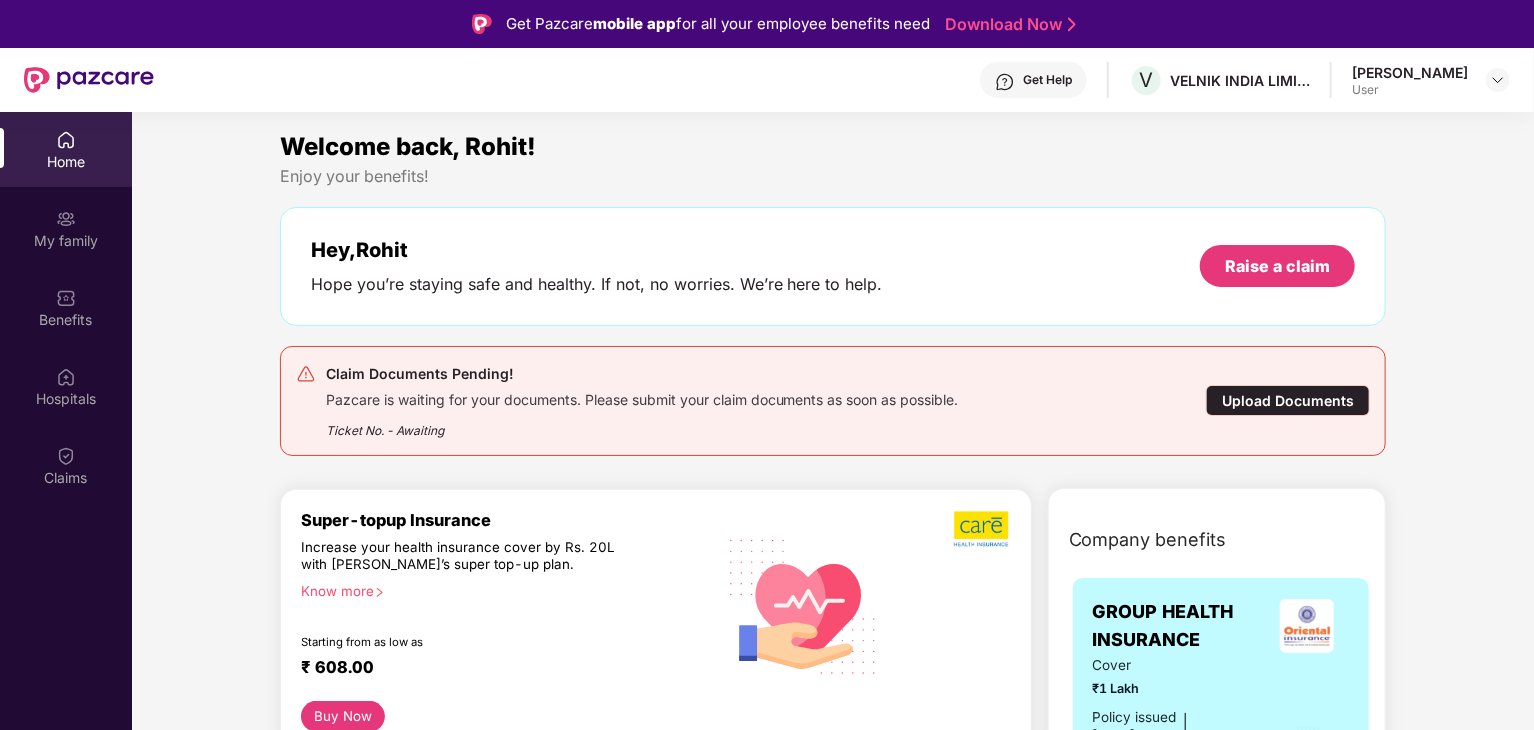 click on "Upload Documents" at bounding box center [1288, 400] 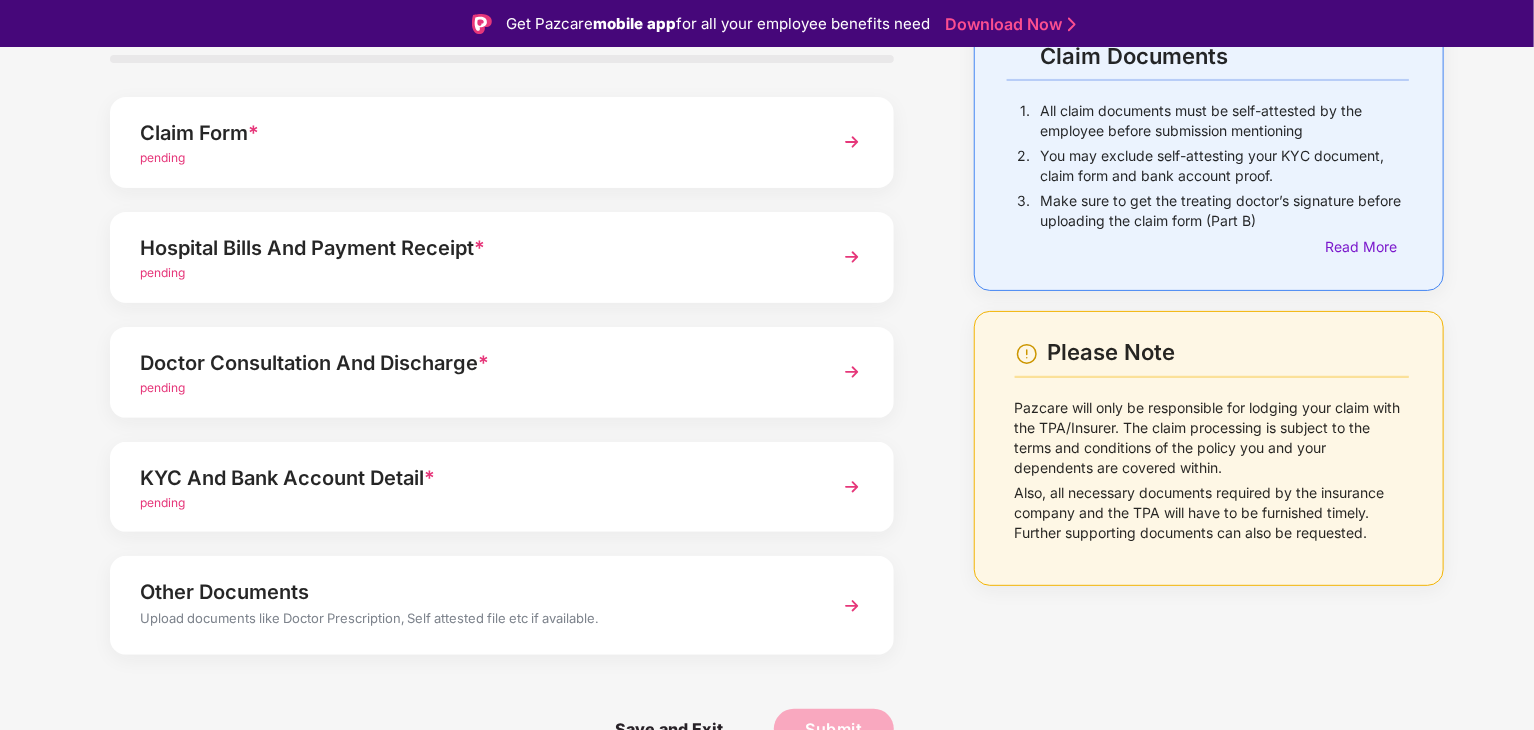 scroll, scrollTop: 154, scrollLeft: 0, axis: vertical 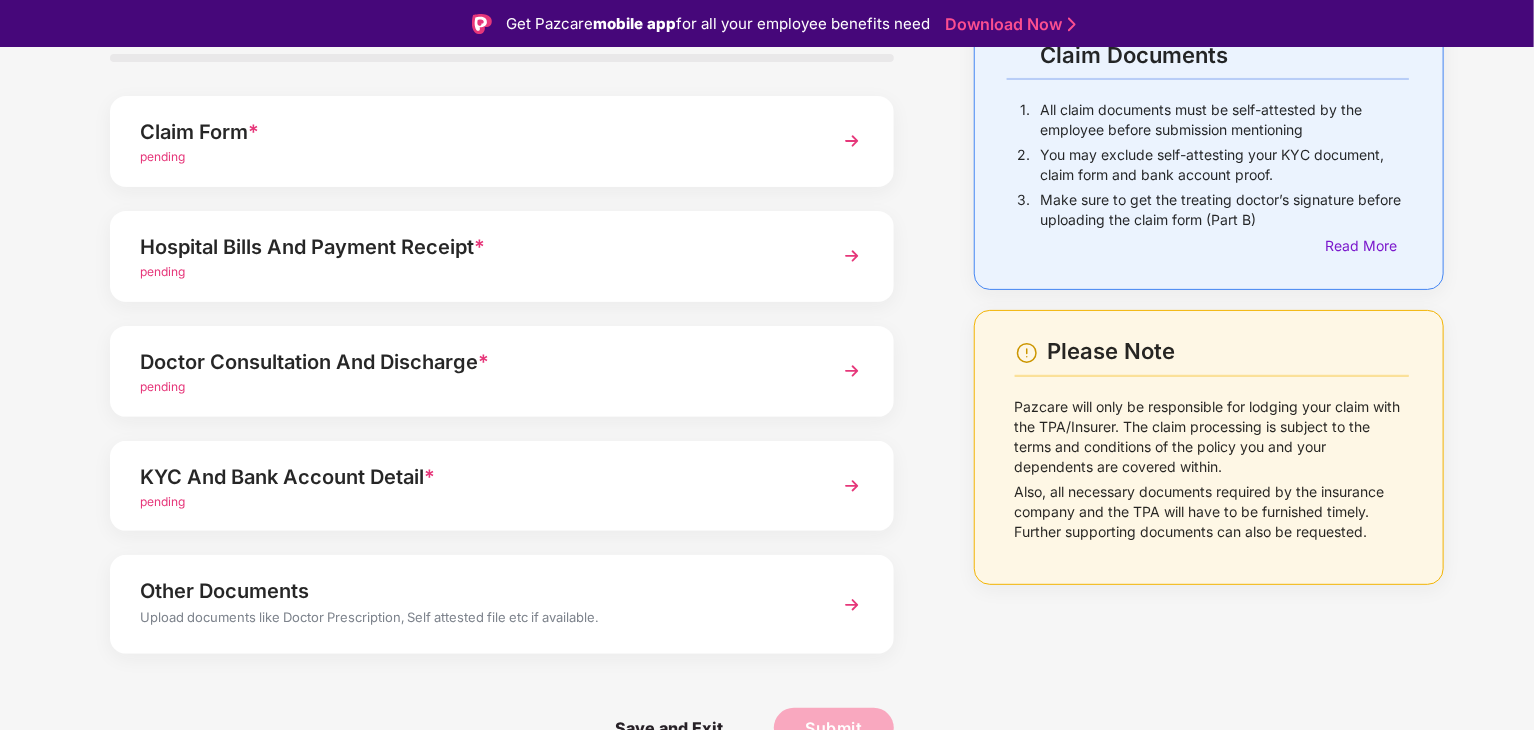 click at bounding box center (852, 371) 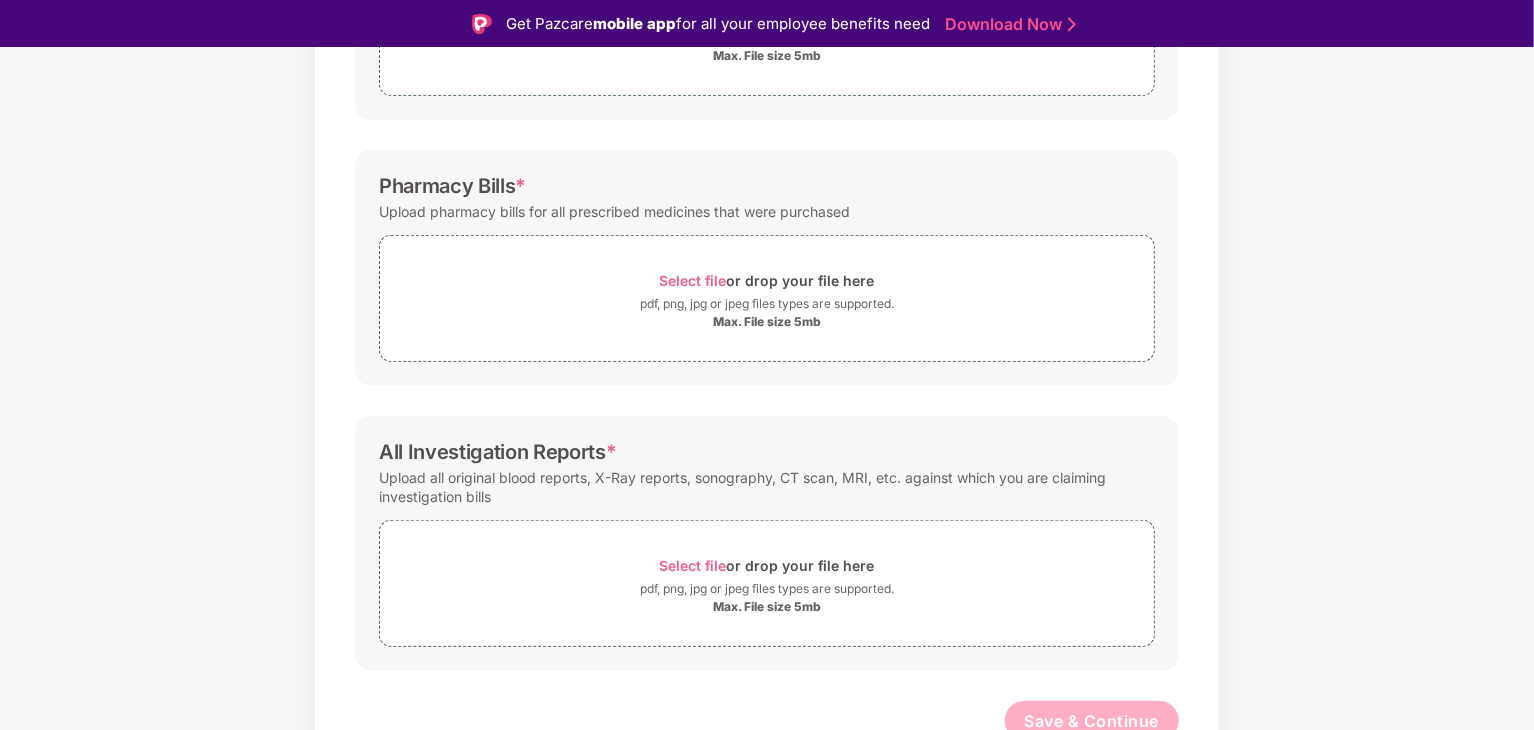 scroll, scrollTop: 484, scrollLeft: 0, axis: vertical 